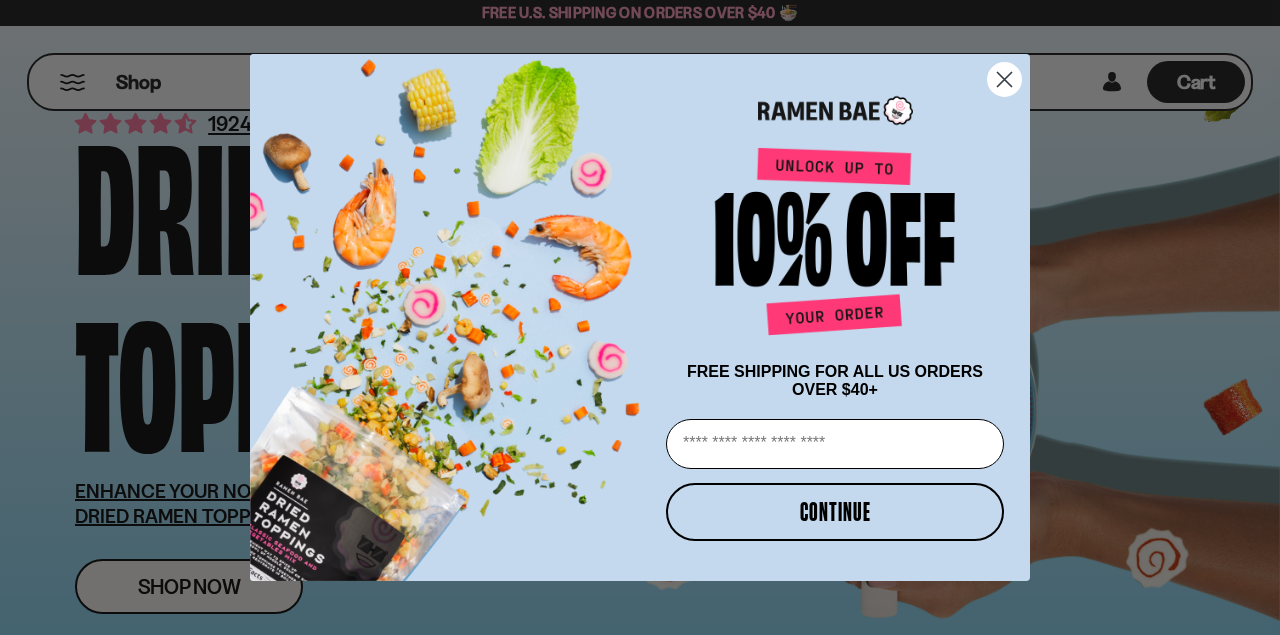 scroll, scrollTop: 50, scrollLeft: 0, axis: vertical 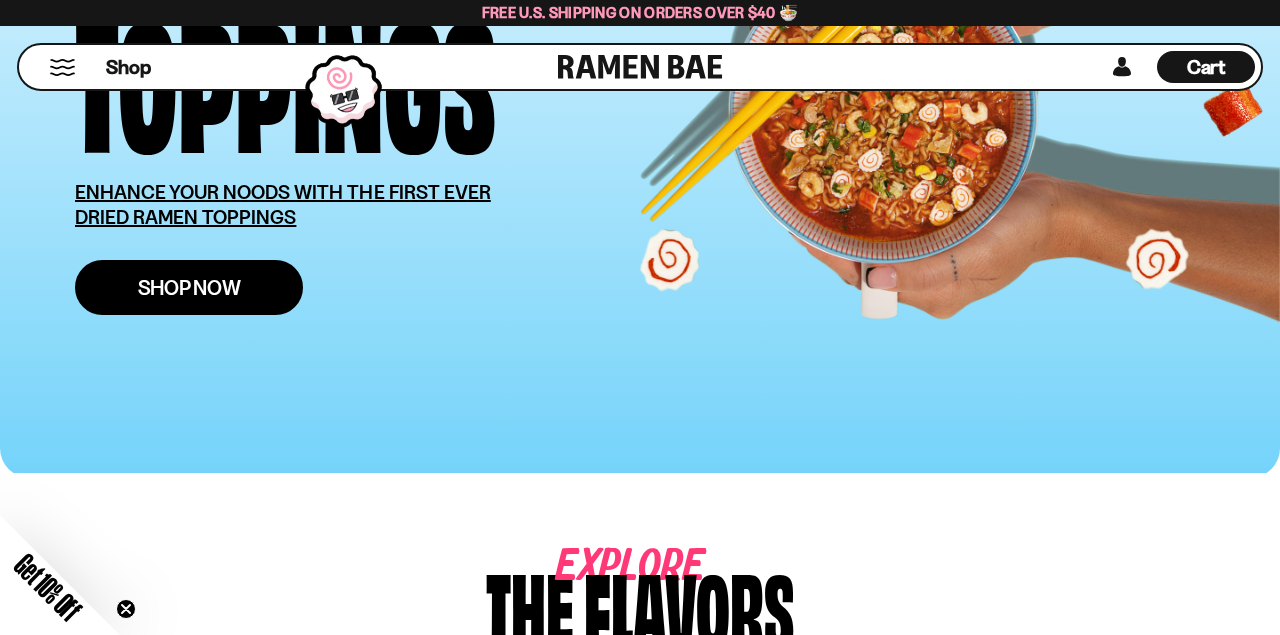 click on "Shop Now" at bounding box center (189, 287) 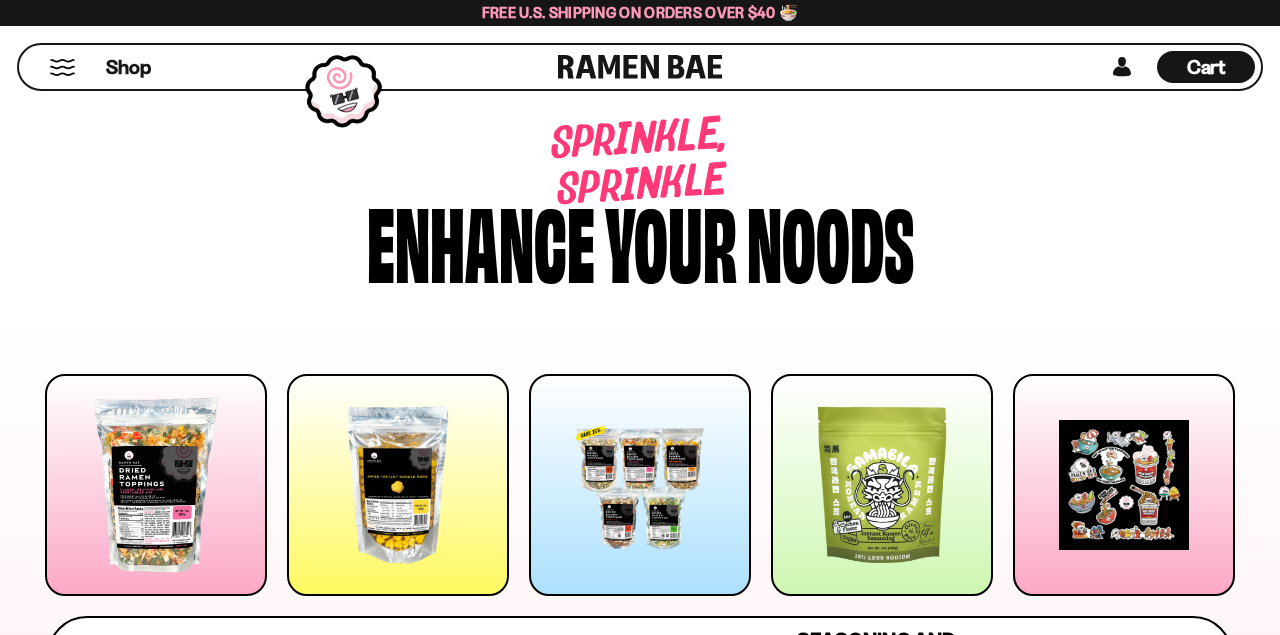 scroll, scrollTop: 218, scrollLeft: 1, axis: both 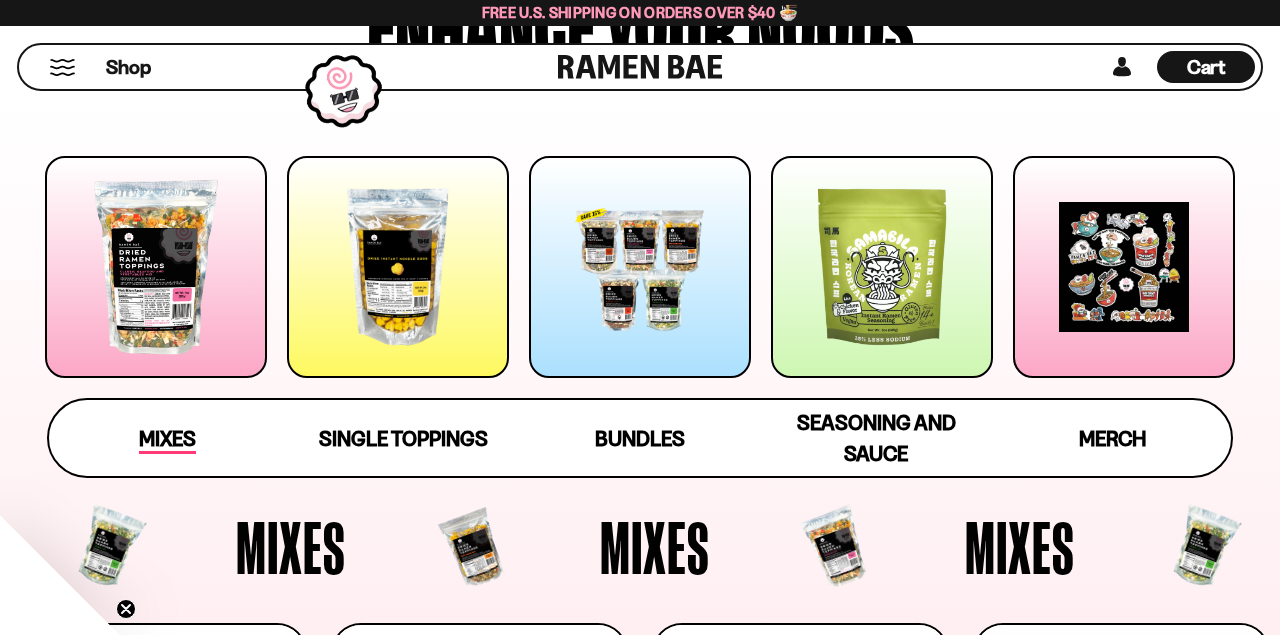 click on "Mixes" at bounding box center [167, 440] 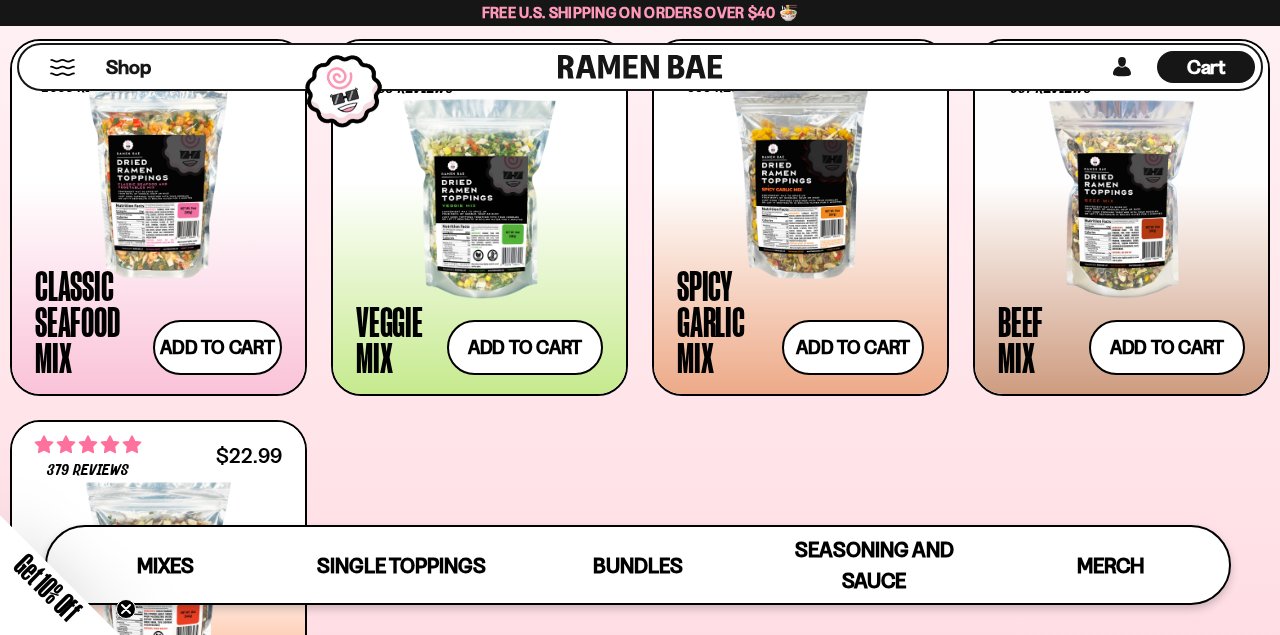 scroll, scrollTop: 755, scrollLeft: 0, axis: vertical 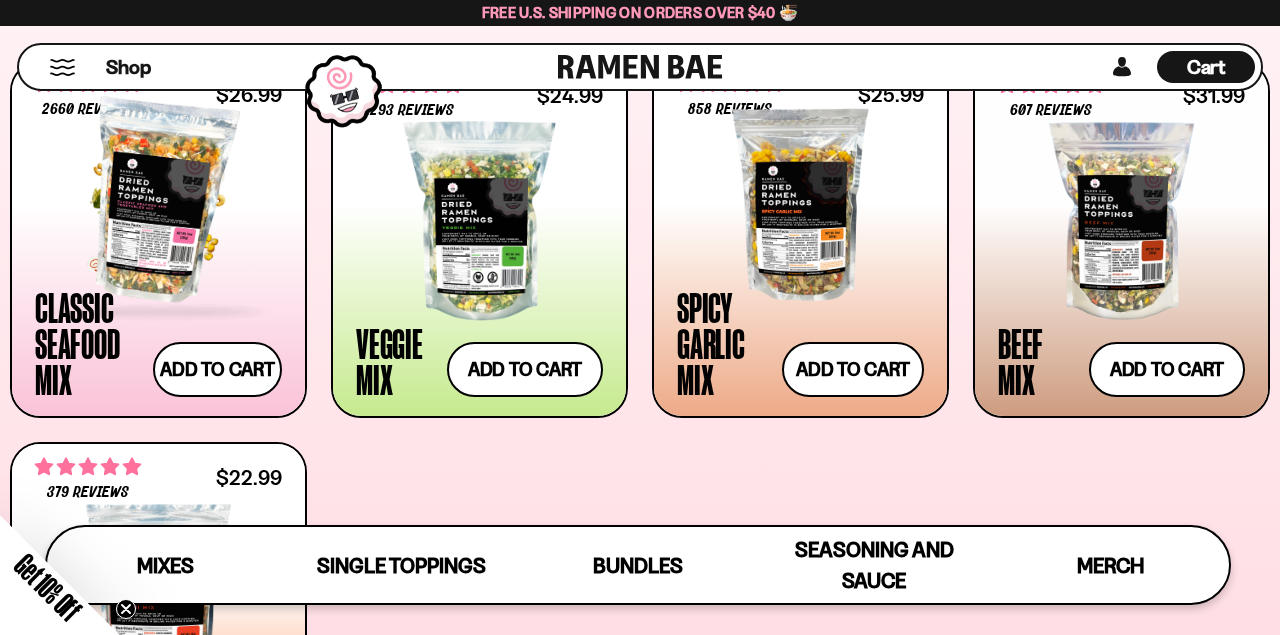 click at bounding box center (158, 201) 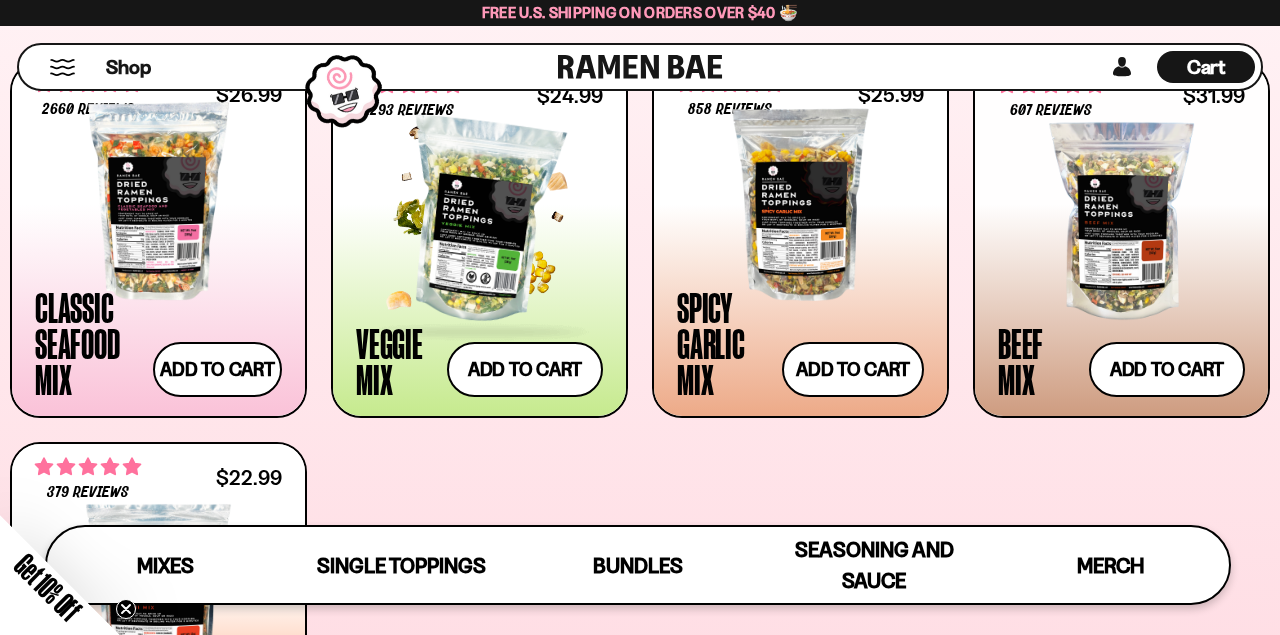 click at bounding box center (479, 221) 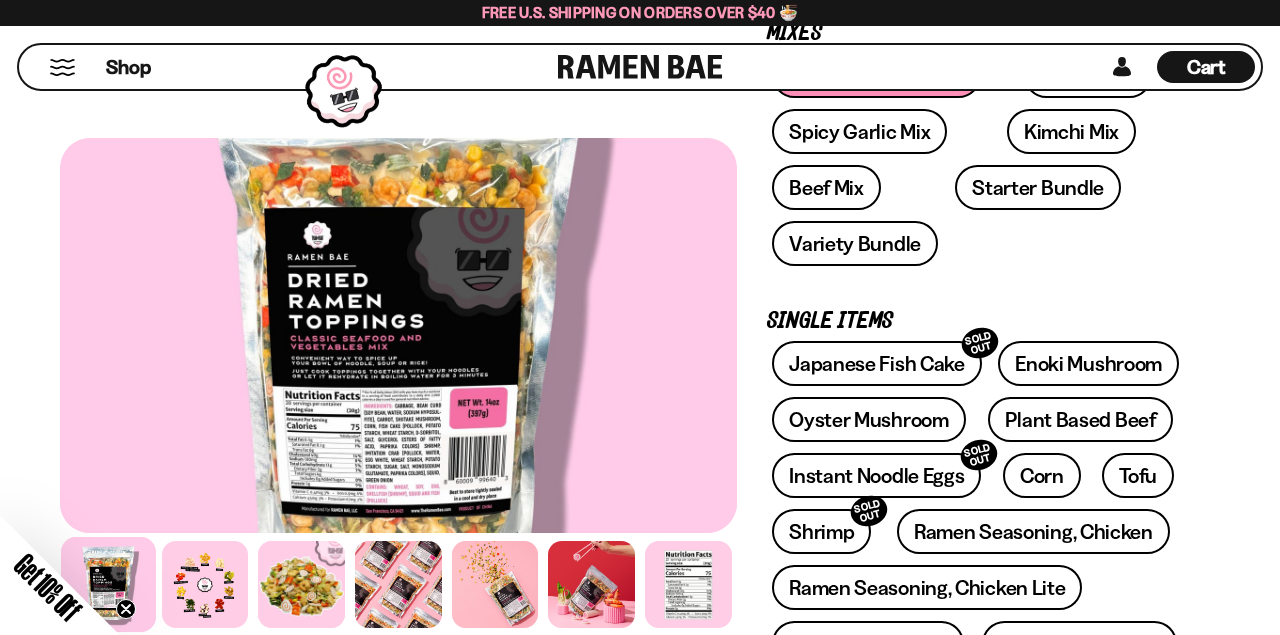scroll, scrollTop: 424, scrollLeft: 0, axis: vertical 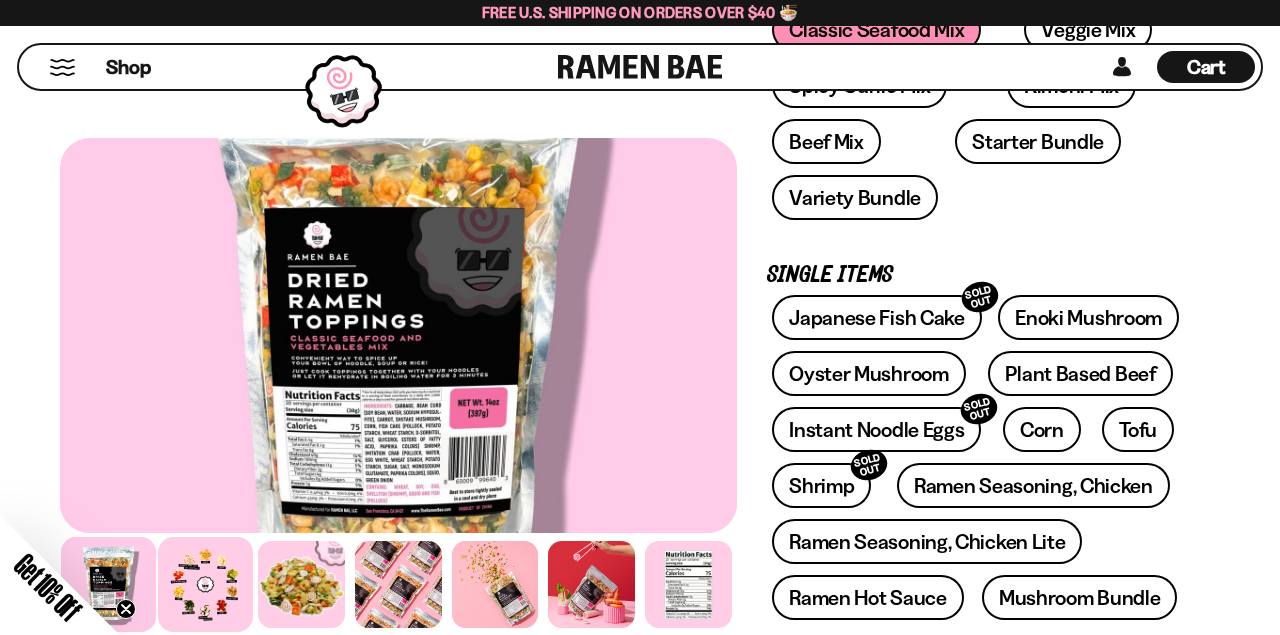 click at bounding box center [205, 584] 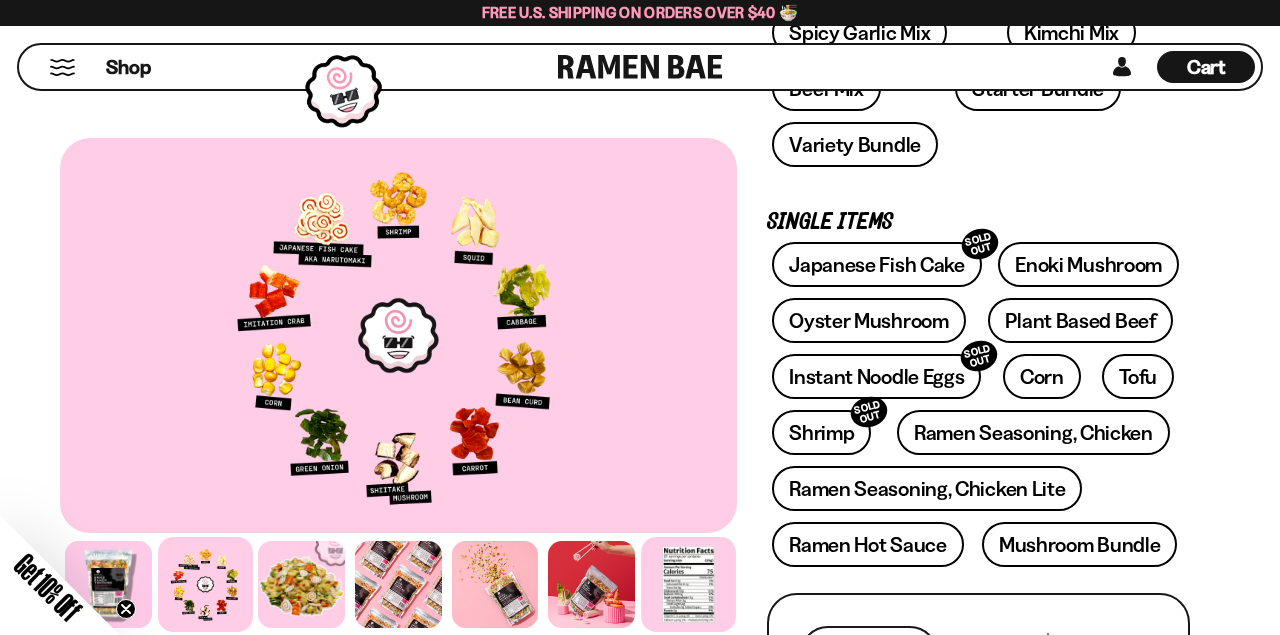 scroll, scrollTop: 478, scrollLeft: 0, axis: vertical 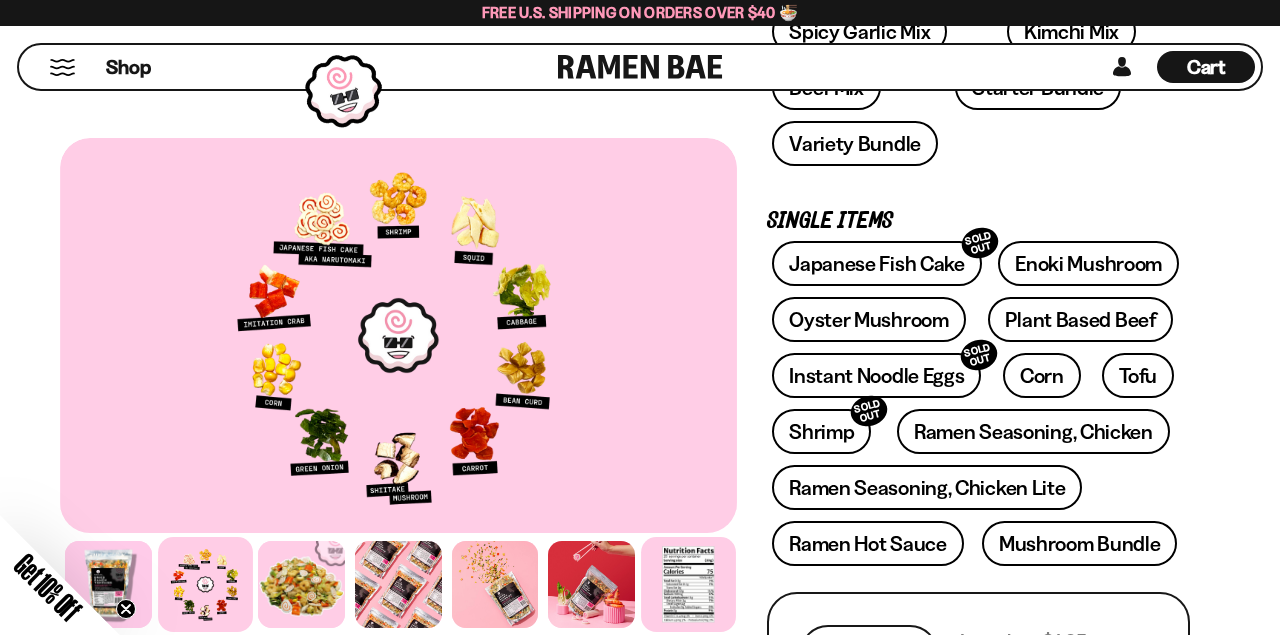 click at bounding box center (688, 584) 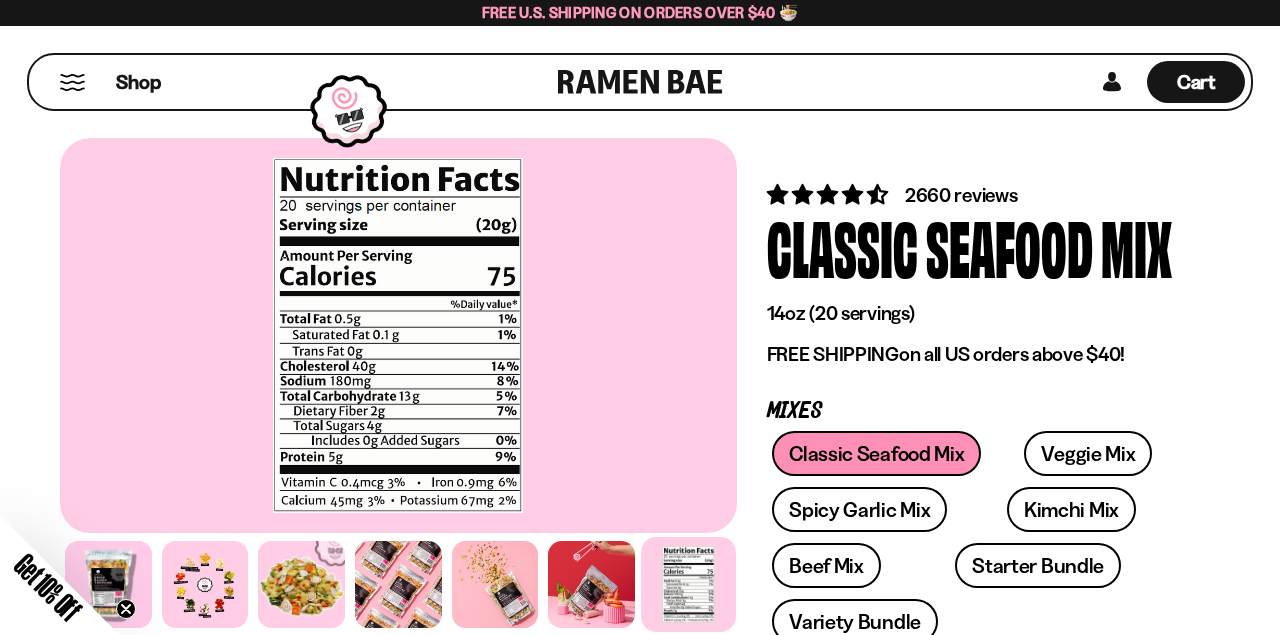scroll, scrollTop: 0, scrollLeft: 0, axis: both 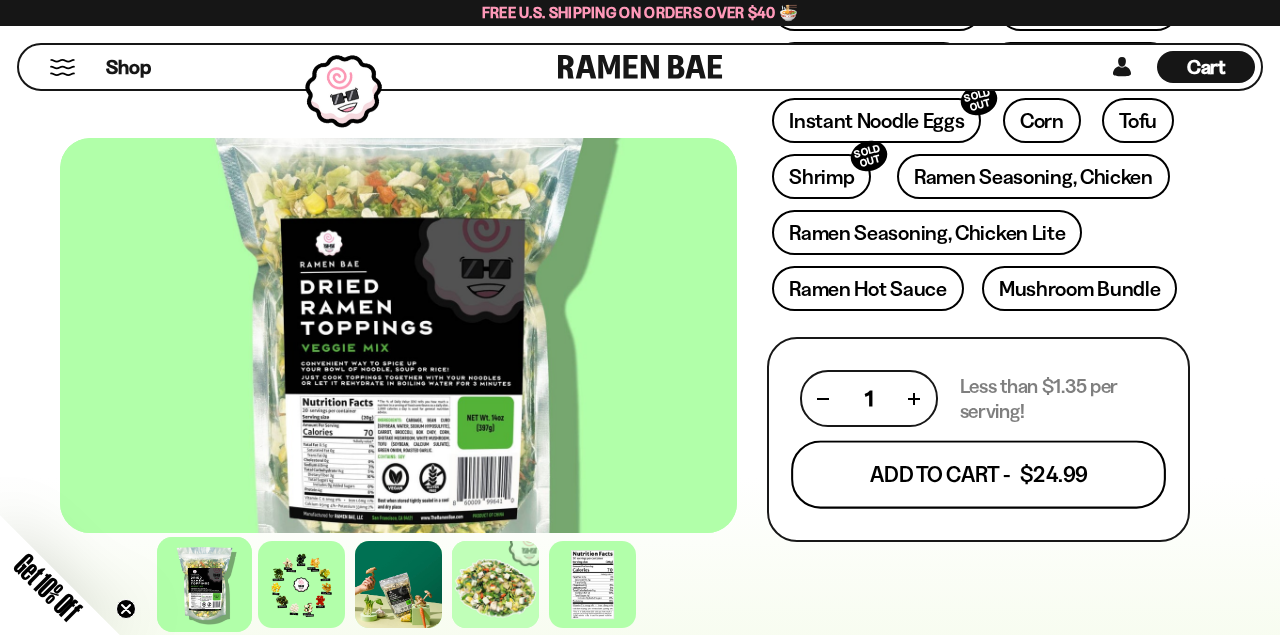 click on "Add To Cart -
$24.99" at bounding box center (978, 475) 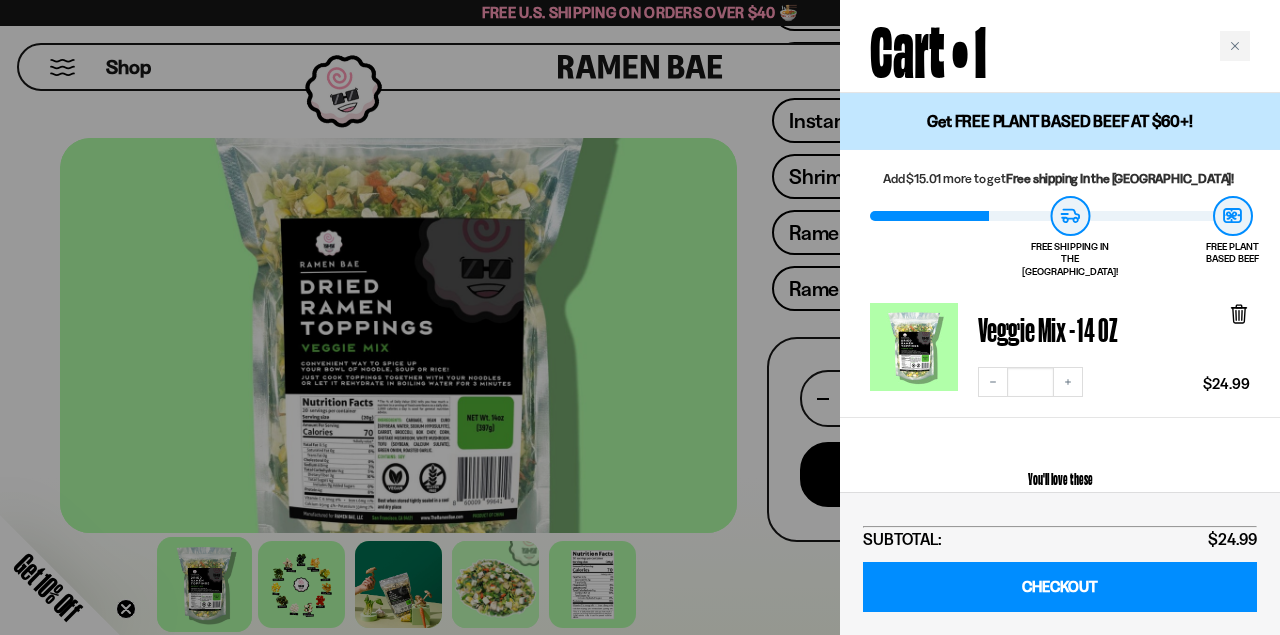 click at bounding box center [640, 317] 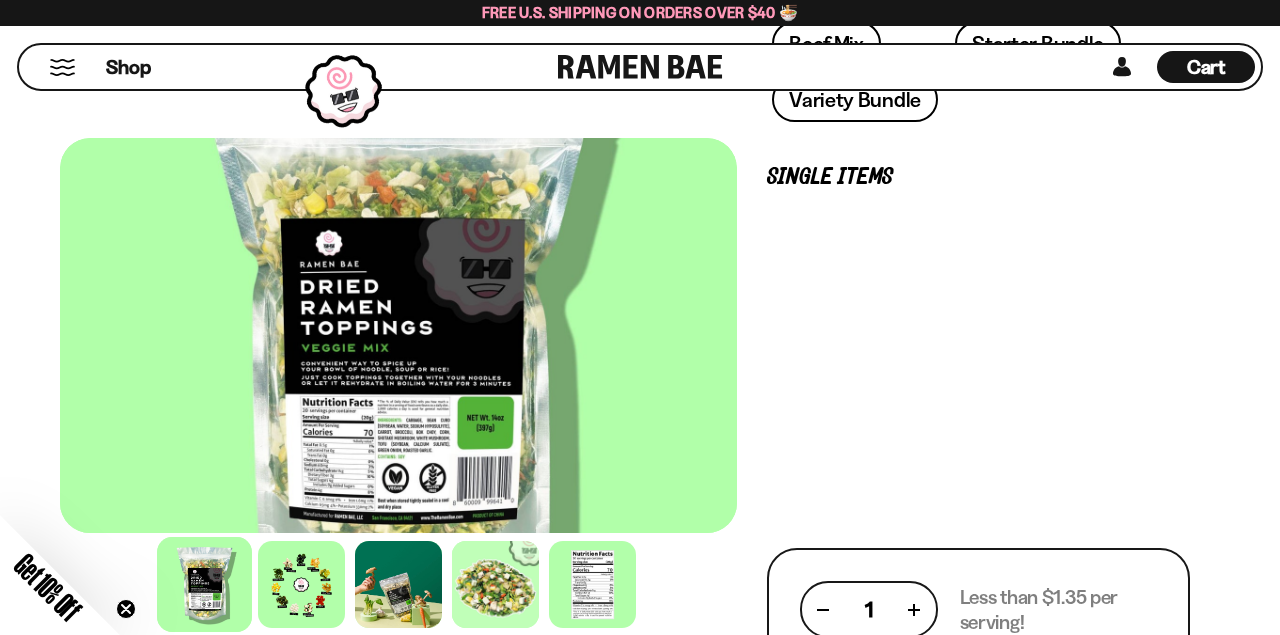 scroll, scrollTop: 799, scrollLeft: 0, axis: vertical 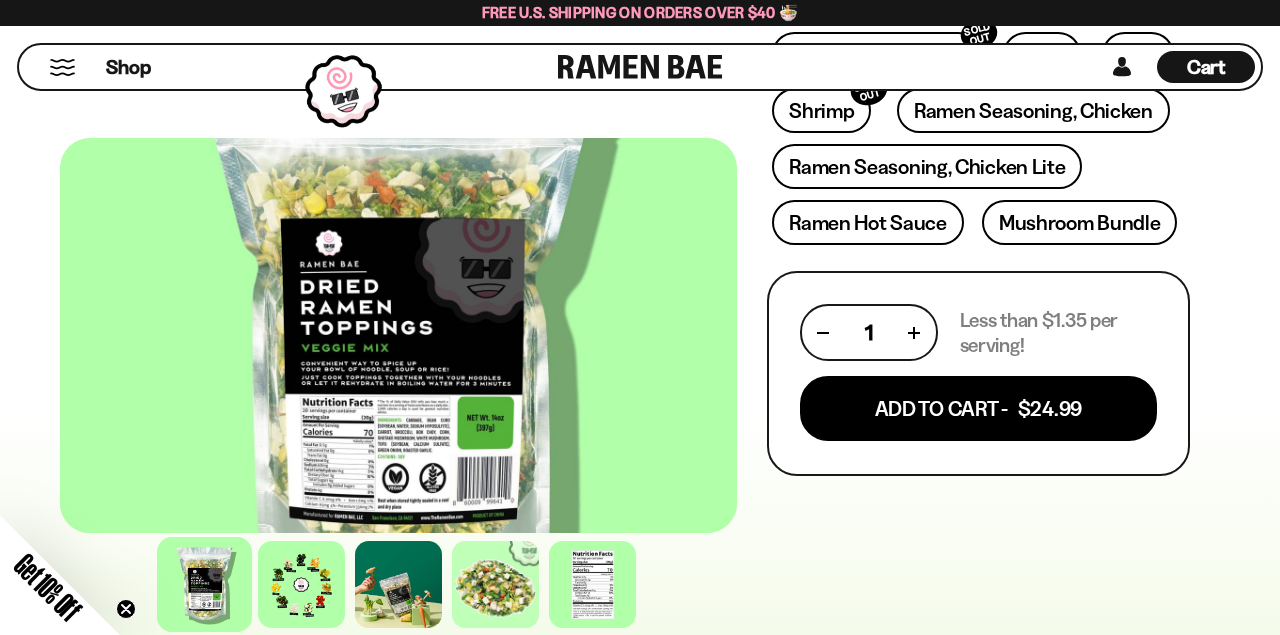 click at bounding box center (62, 67) 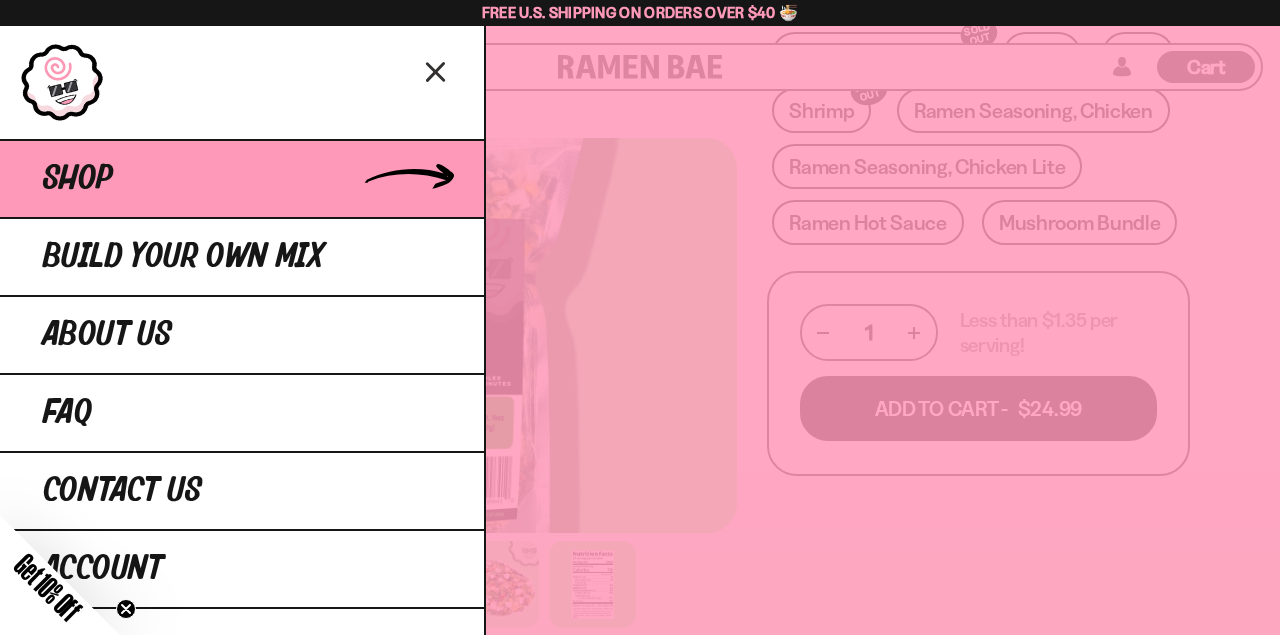click on "Shop" at bounding box center (242, 178) 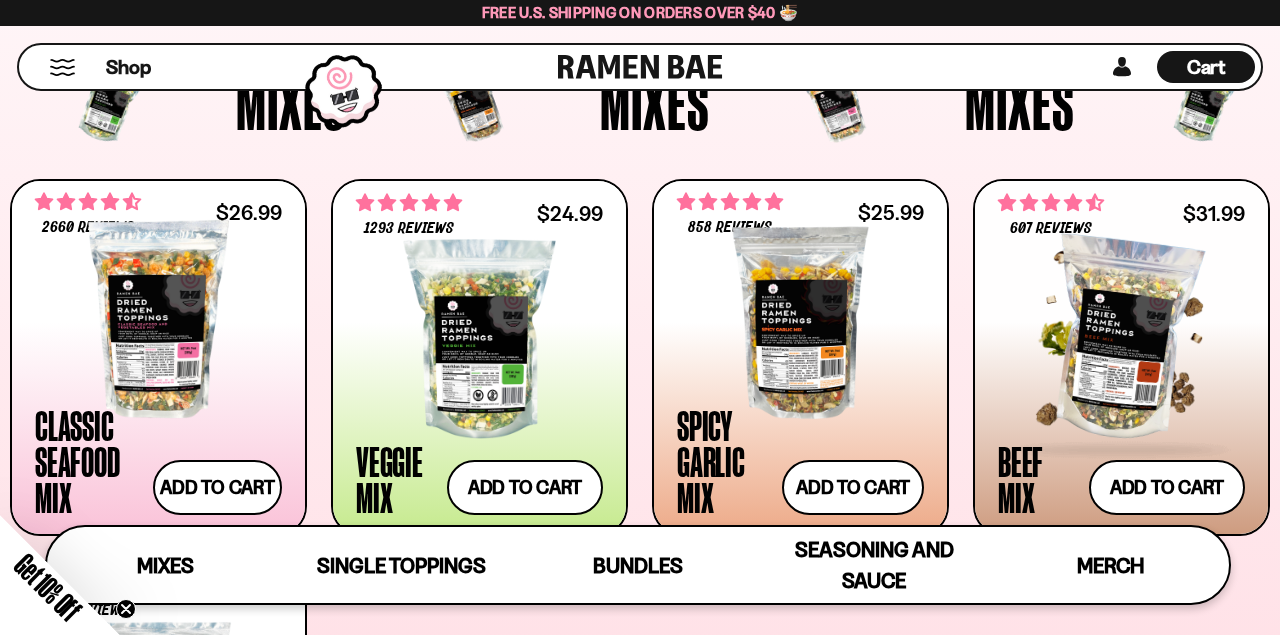 scroll, scrollTop: 631, scrollLeft: 0, axis: vertical 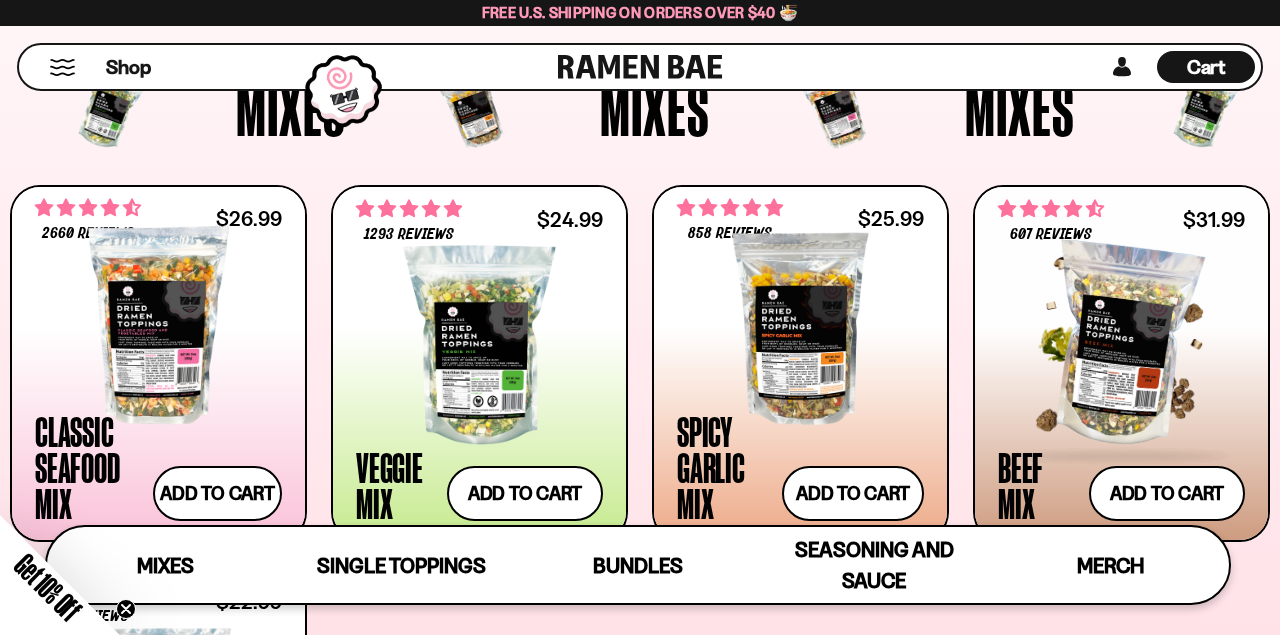 click at bounding box center (1121, 345) 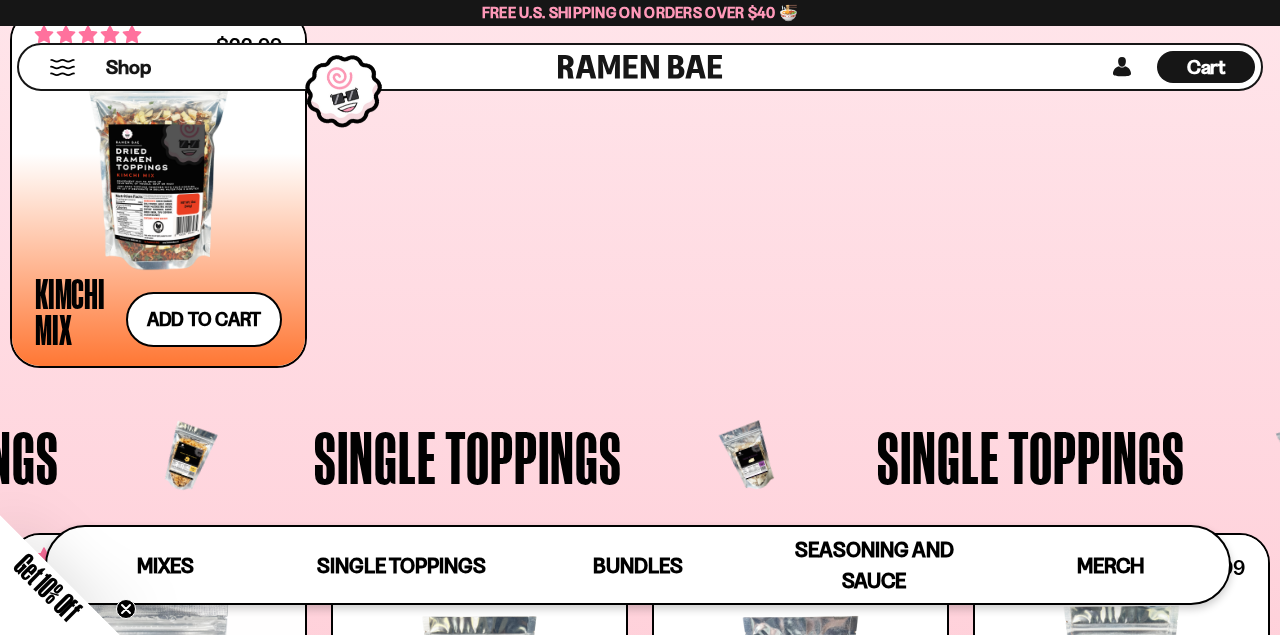 scroll, scrollTop: 1204, scrollLeft: 0, axis: vertical 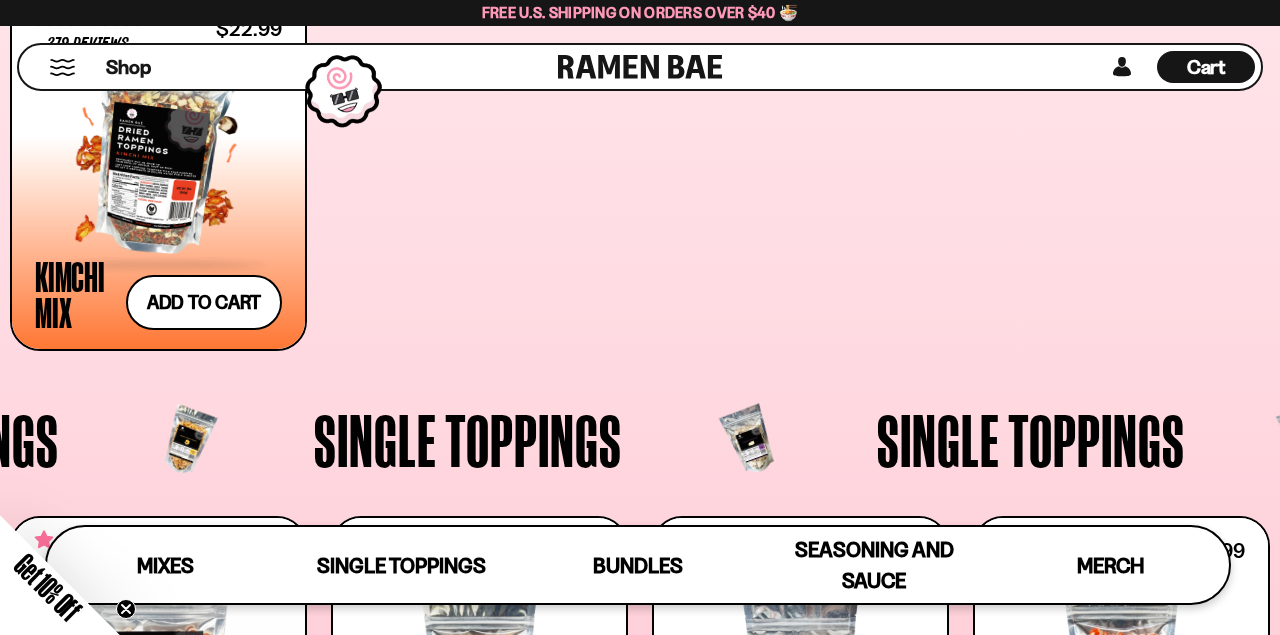click at bounding box center [158, 154] 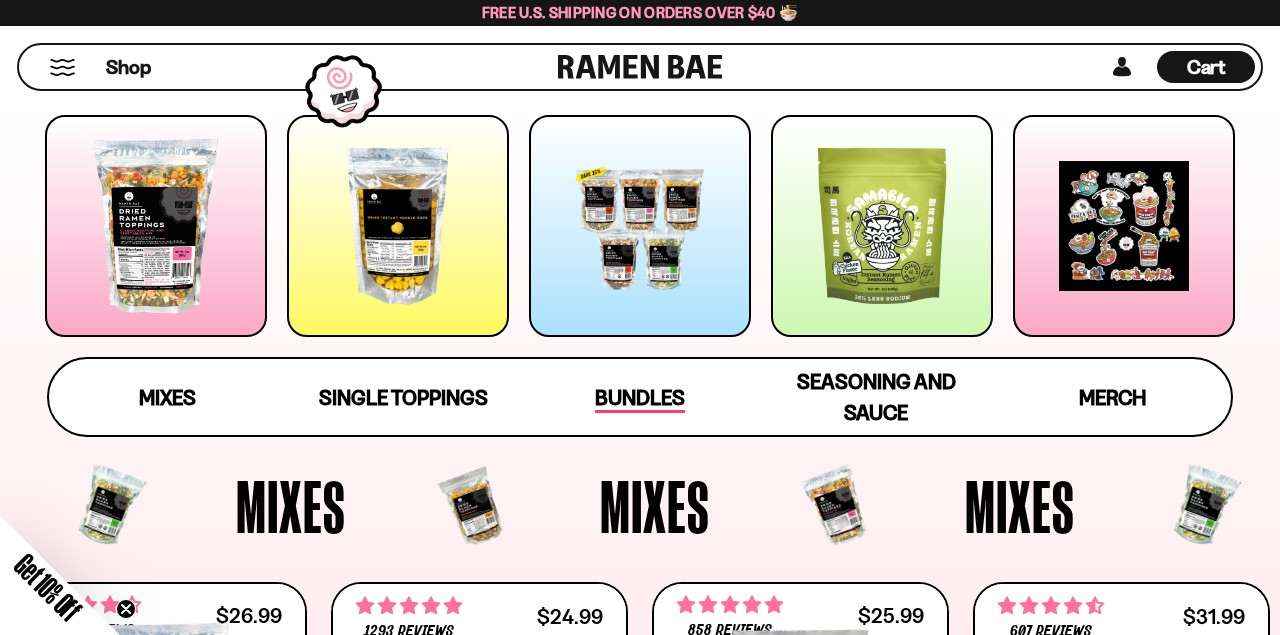 scroll, scrollTop: 258, scrollLeft: 0, axis: vertical 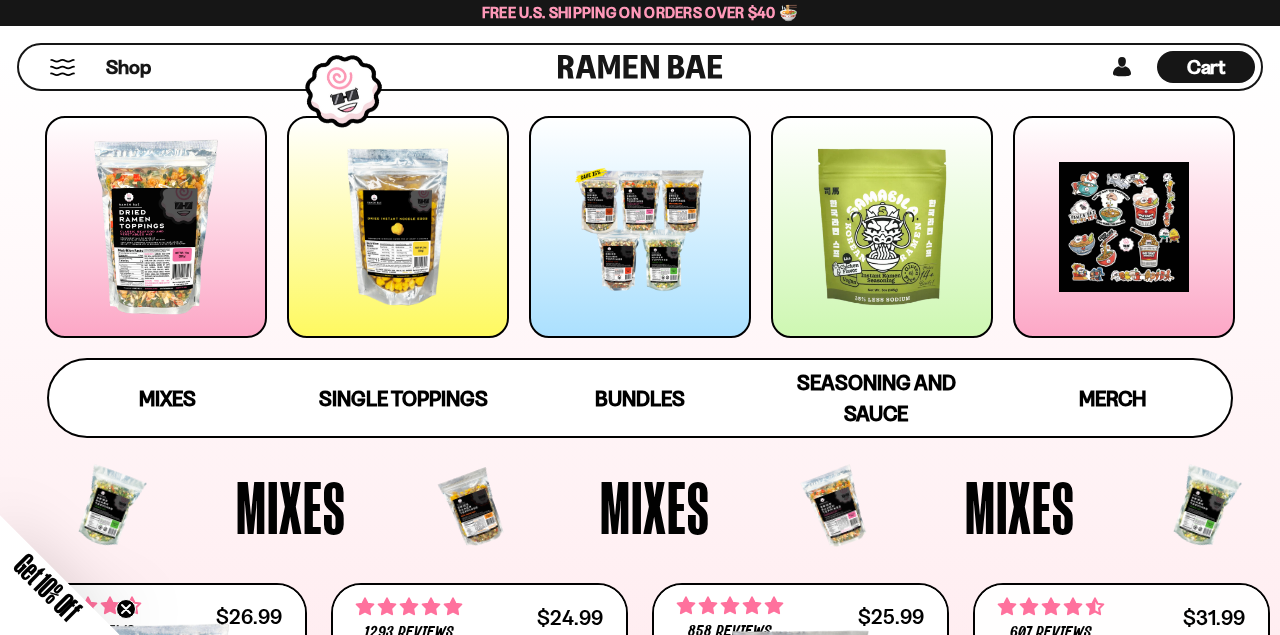 click at bounding box center (398, 227) 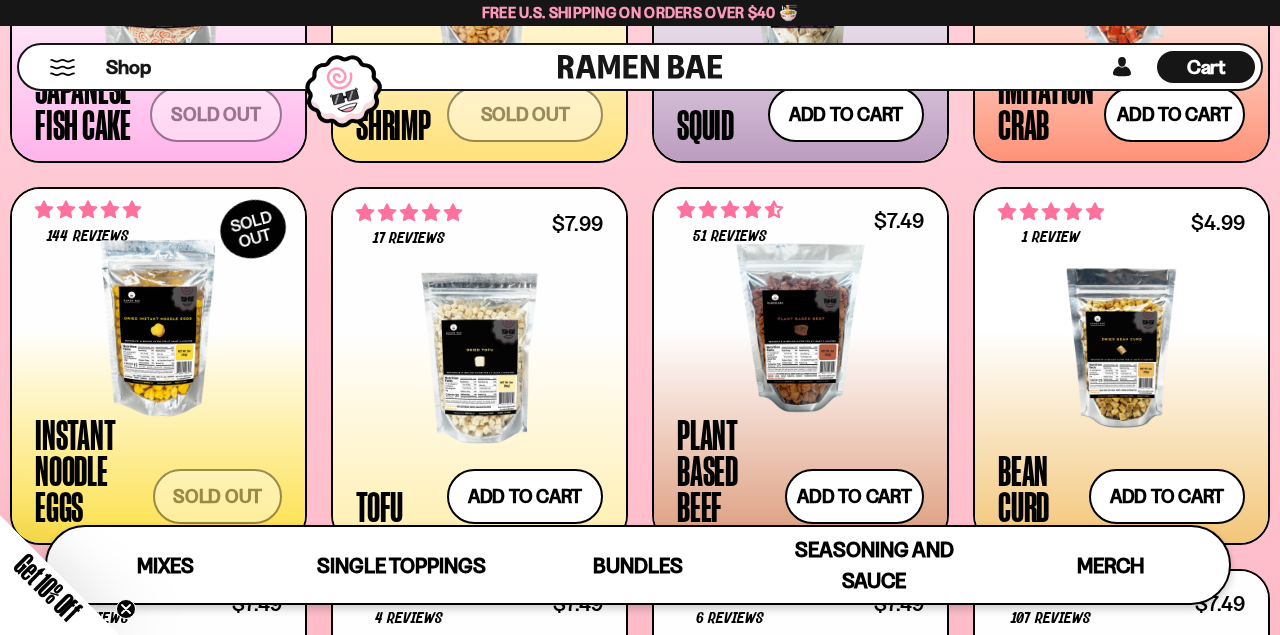 scroll, scrollTop: 1938, scrollLeft: 0, axis: vertical 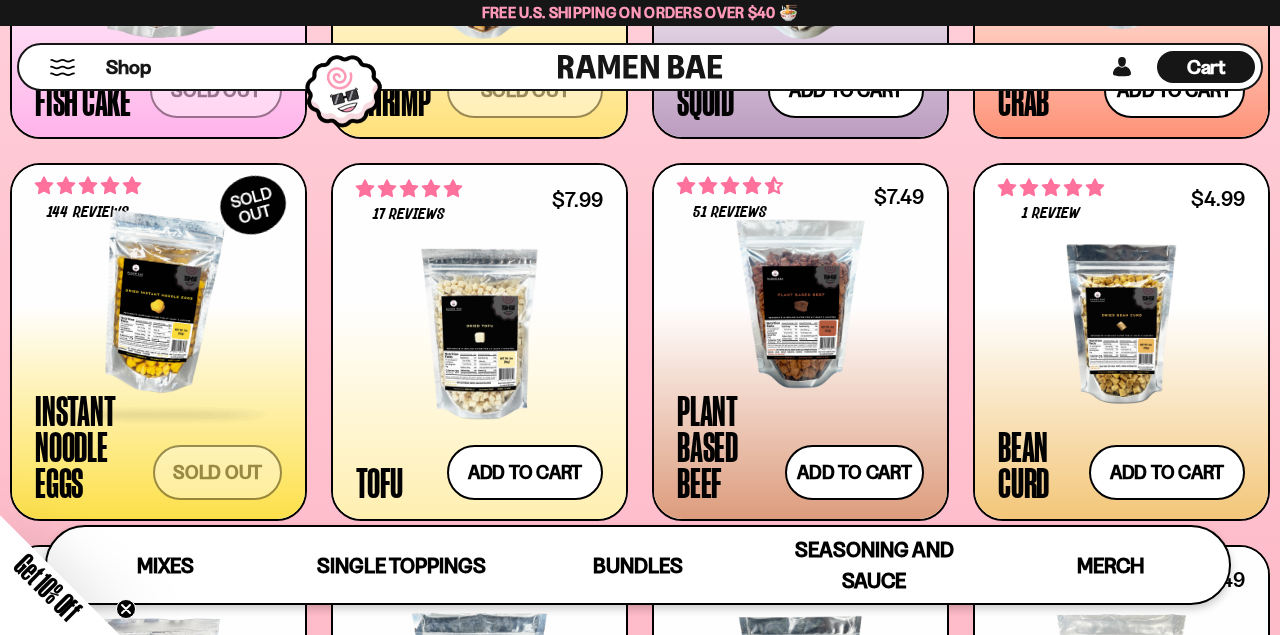 click at bounding box center [158, 304] 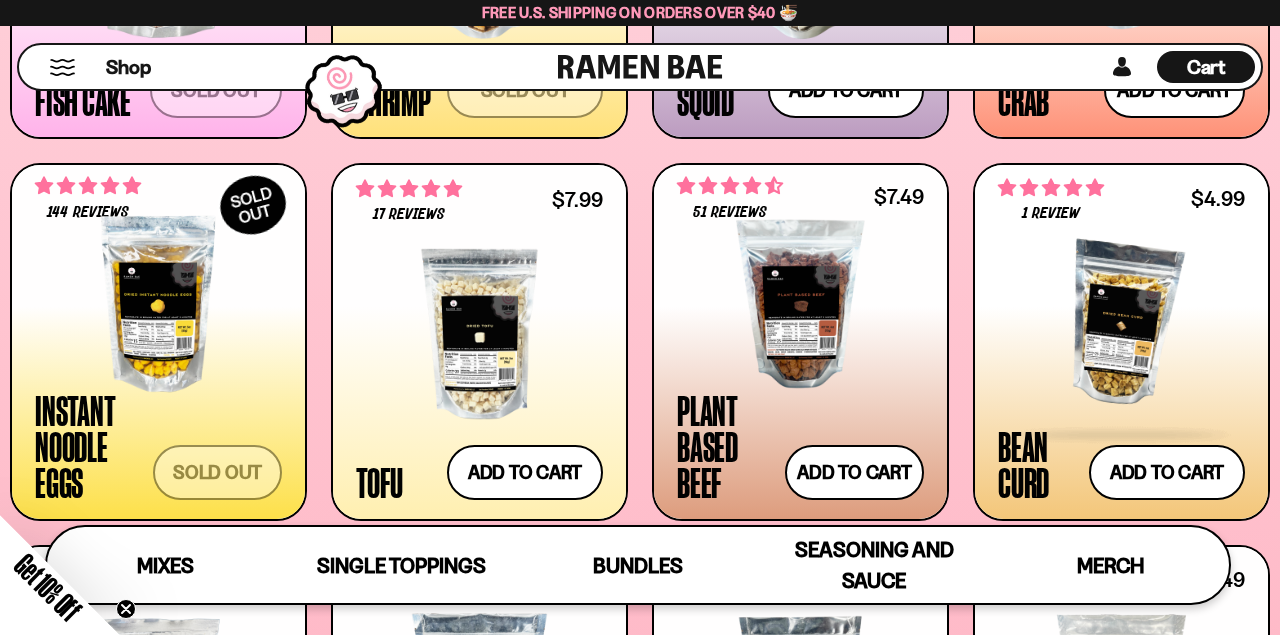 click at bounding box center [1121, 324] 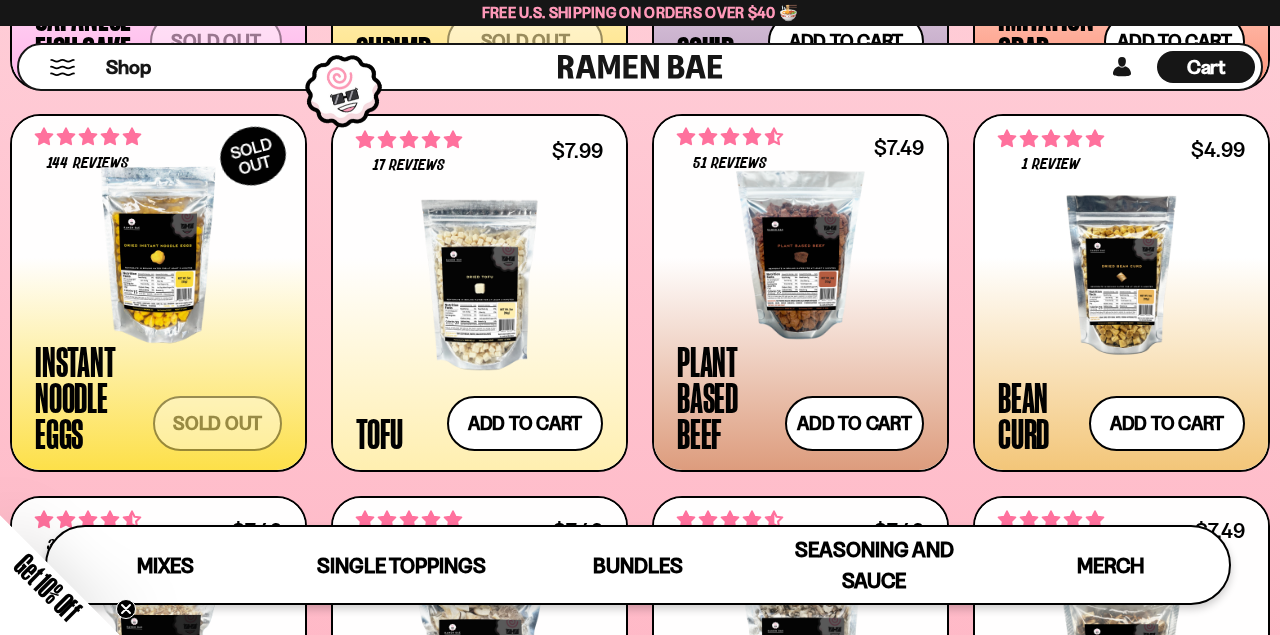 scroll, scrollTop: 1974, scrollLeft: 0, axis: vertical 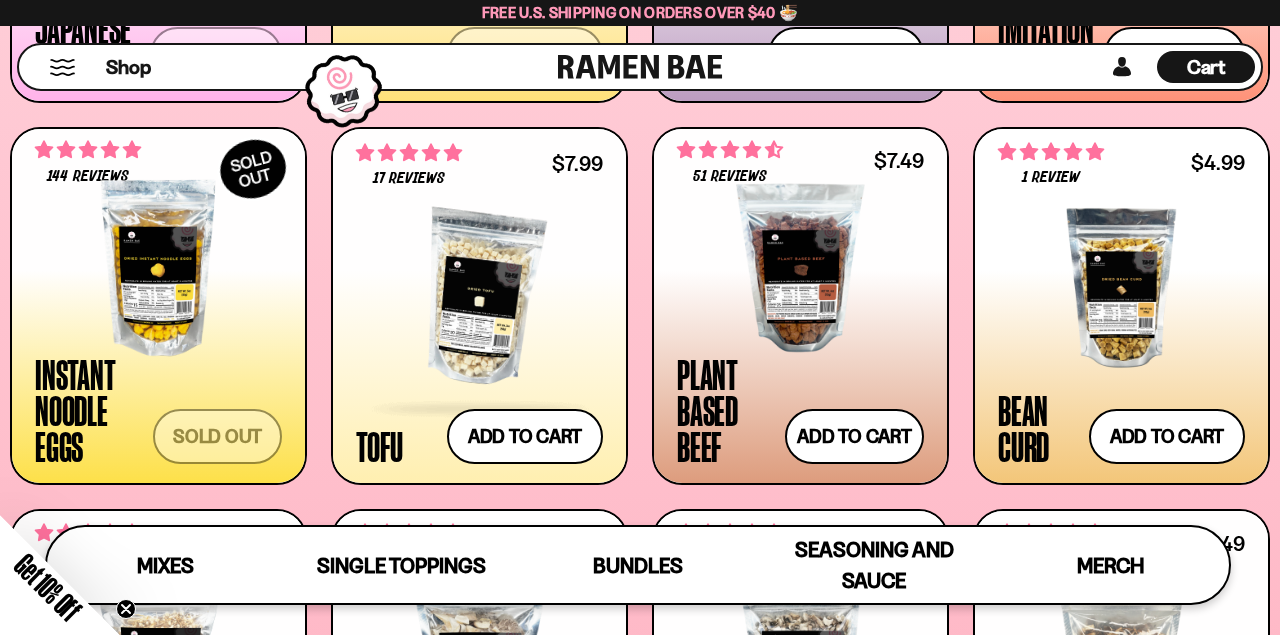 click at bounding box center [479, 298] 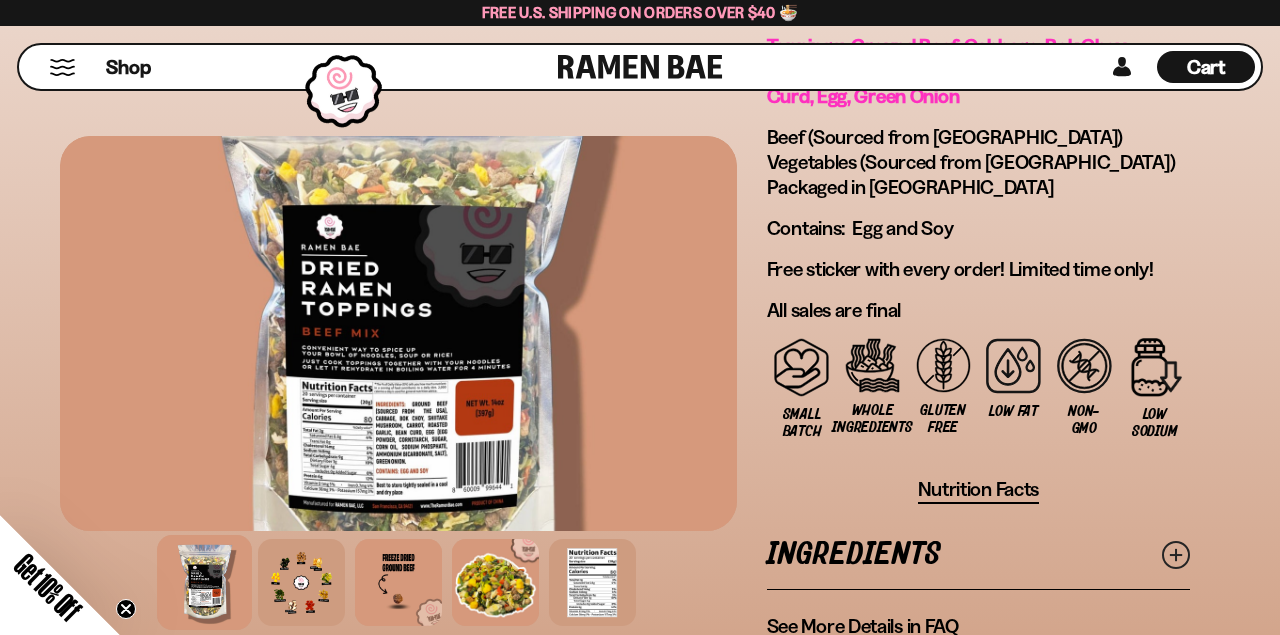 scroll, scrollTop: 1759, scrollLeft: 0, axis: vertical 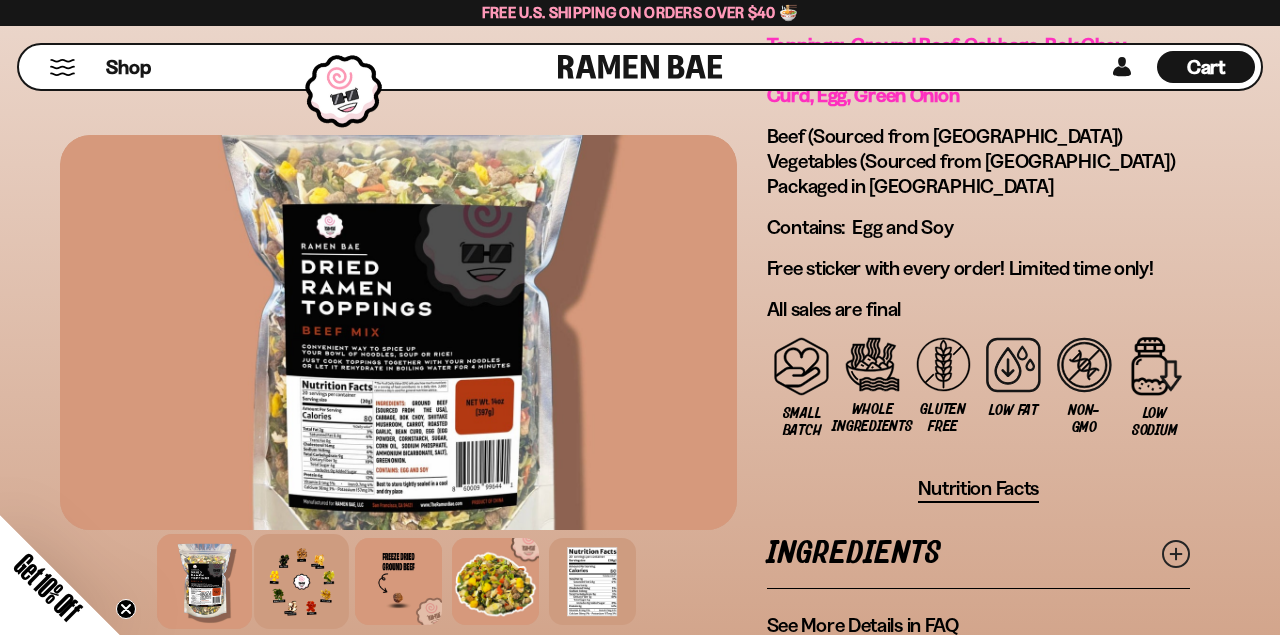 click at bounding box center [301, 581] 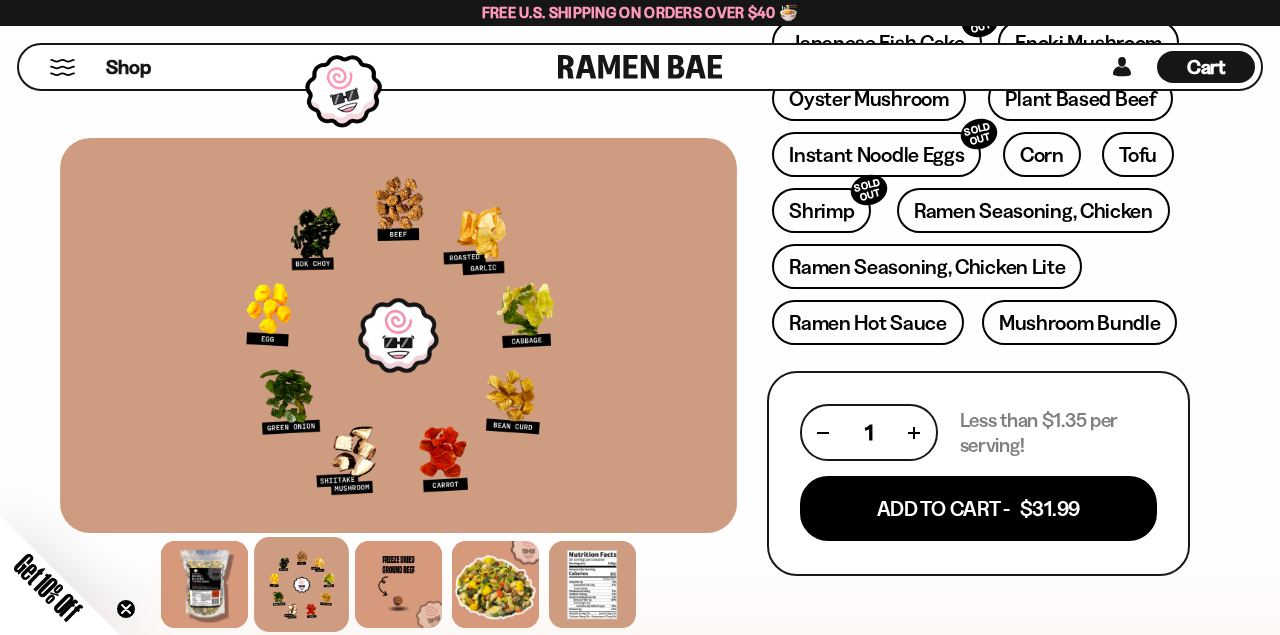 scroll, scrollTop: 727, scrollLeft: 0, axis: vertical 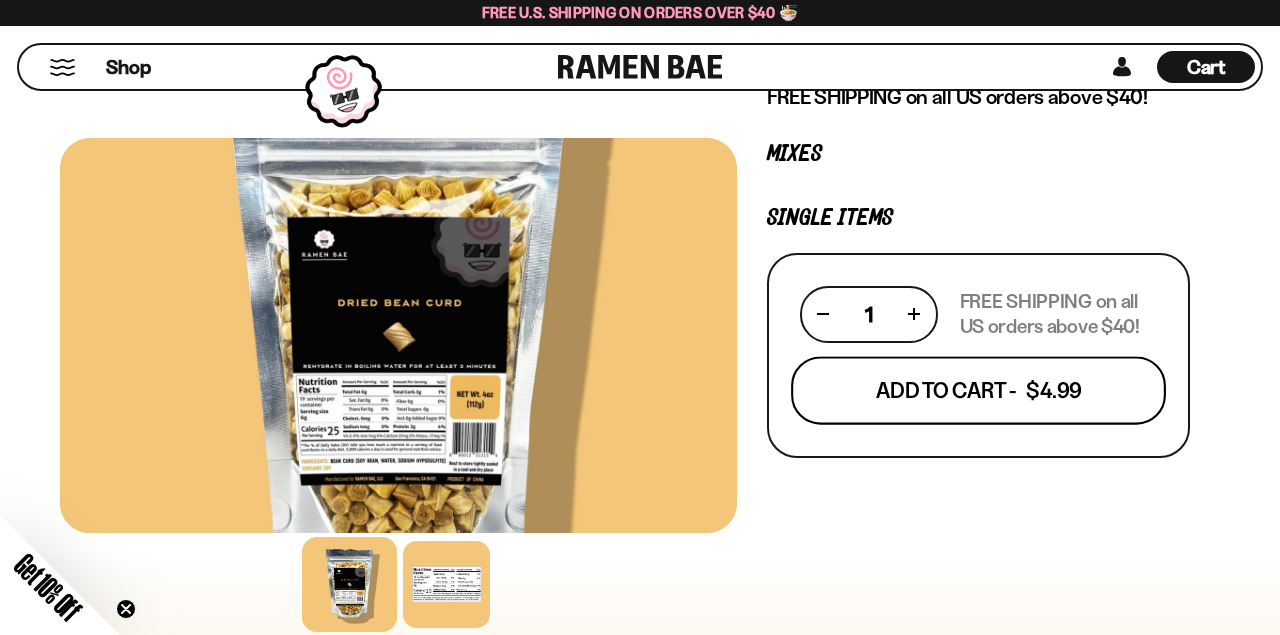 click on "Add To Cart -
$4.99" at bounding box center [978, 390] 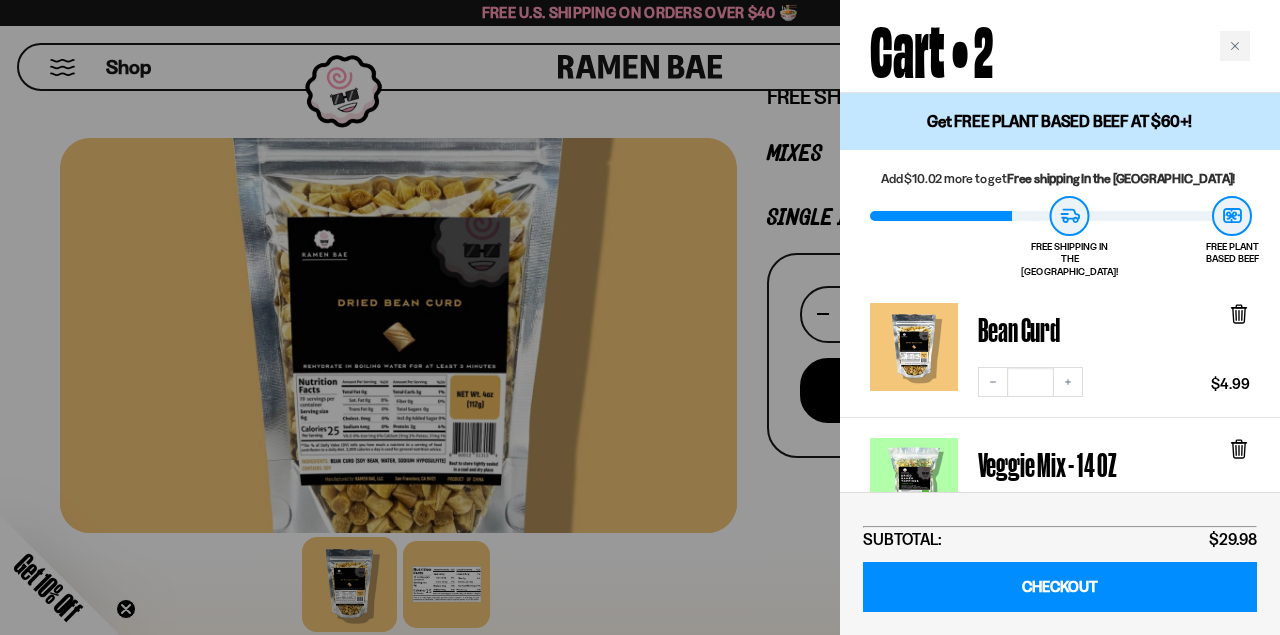 click at bounding box center (640, 317) 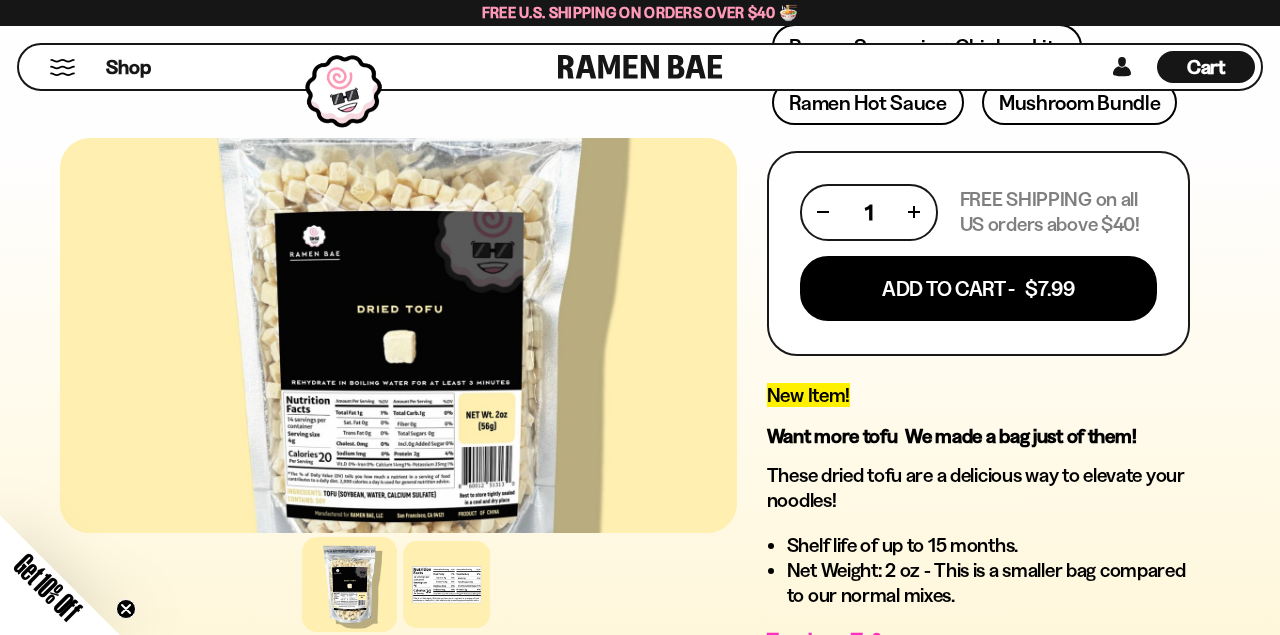 scroll, scrollTop: 912, scrollLeft: 0, axis: vertical 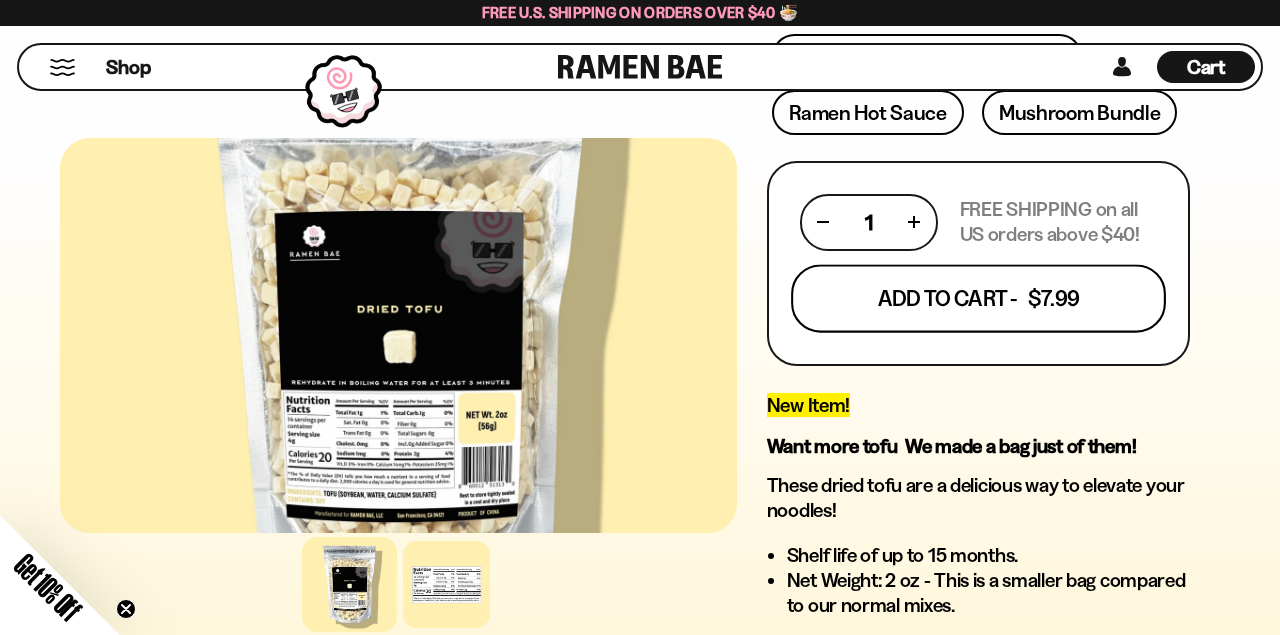 click on "Add To Cart -
$7.99" at bounding box center (978, 298) 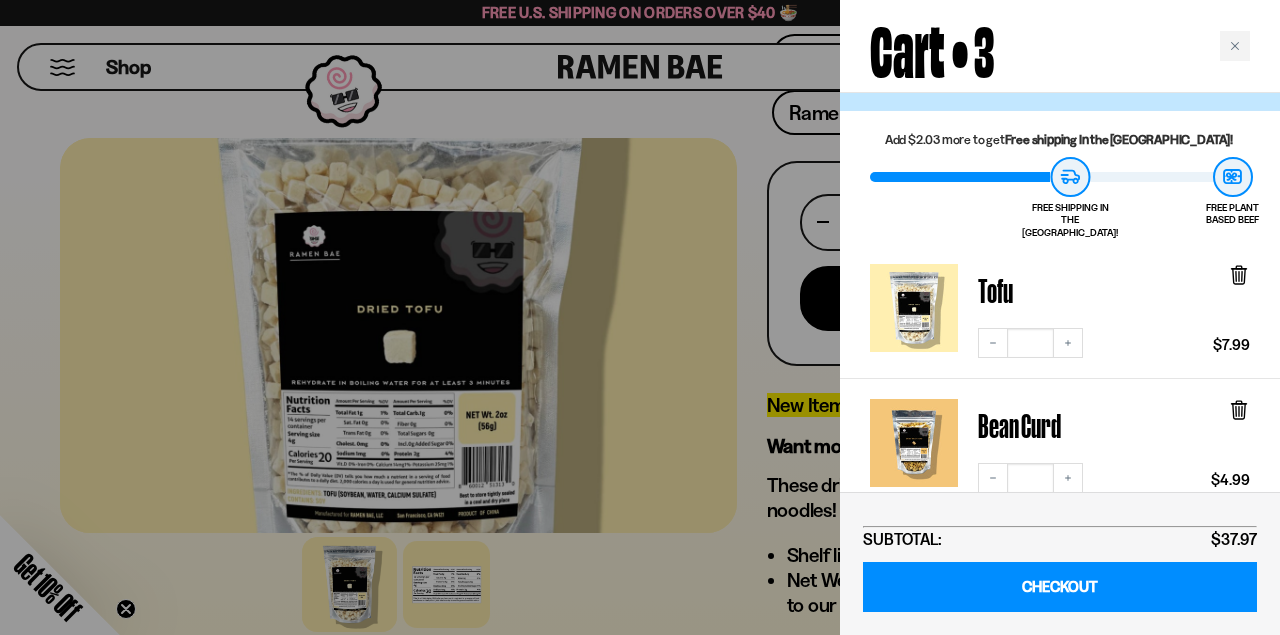 scroll, scrollTop: 0, scrollLeft: 0, axis: both 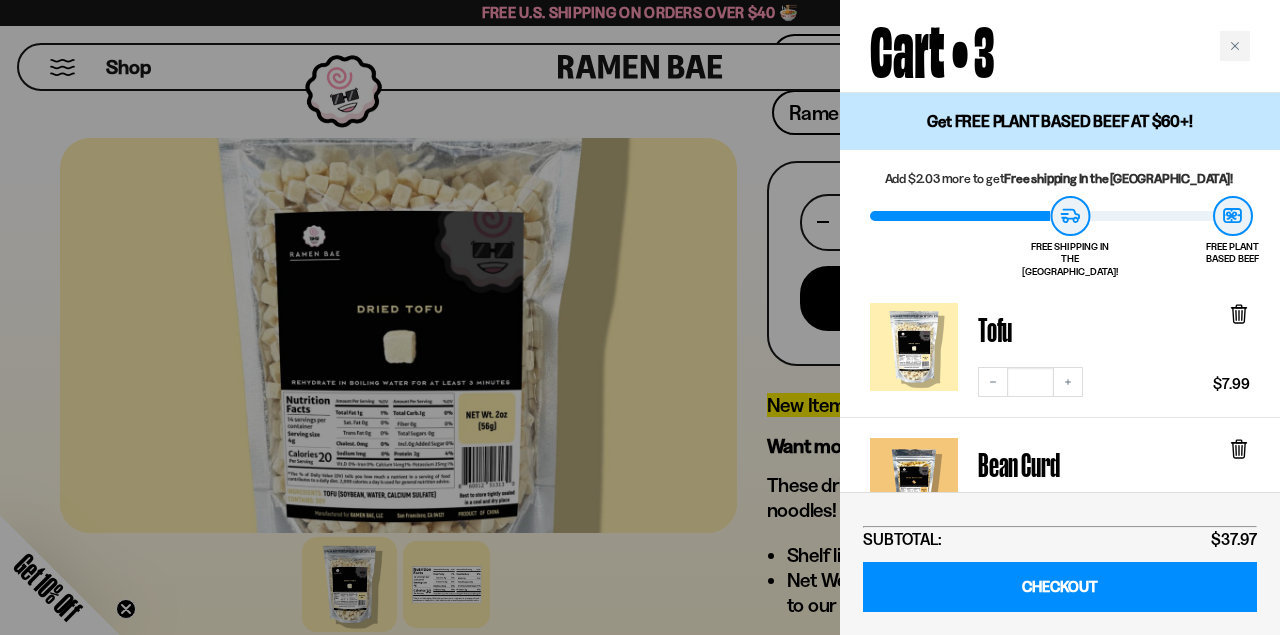 click at bounding box center [640, 317] 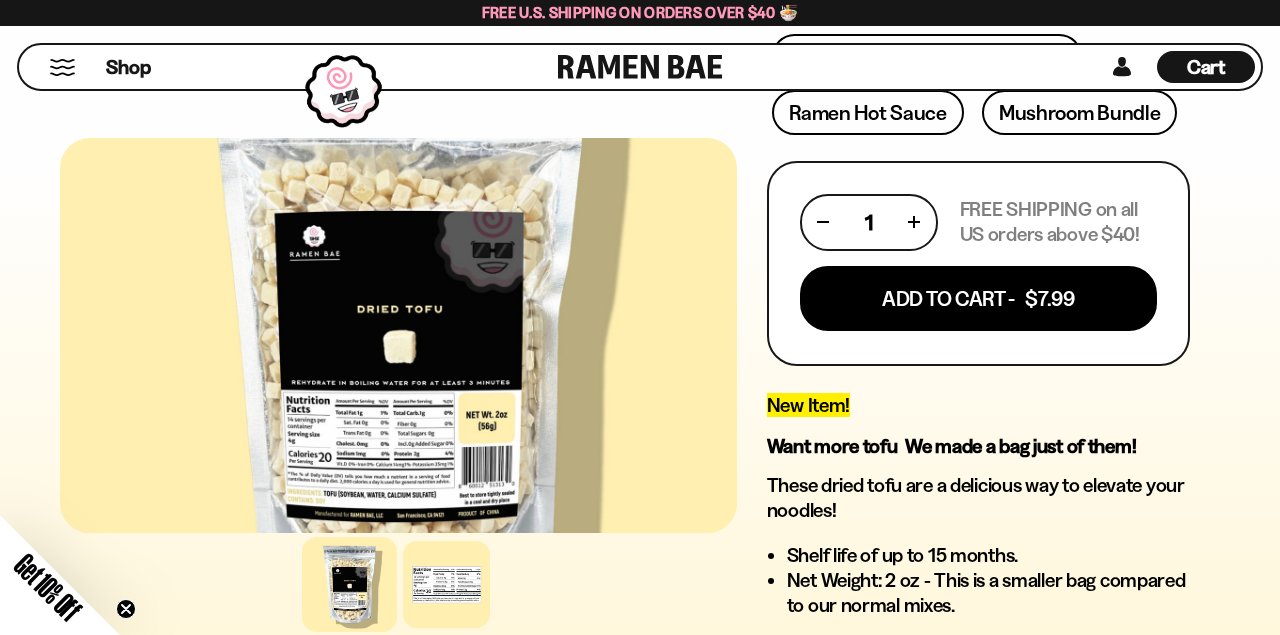 click at bounding box center [62, 67] 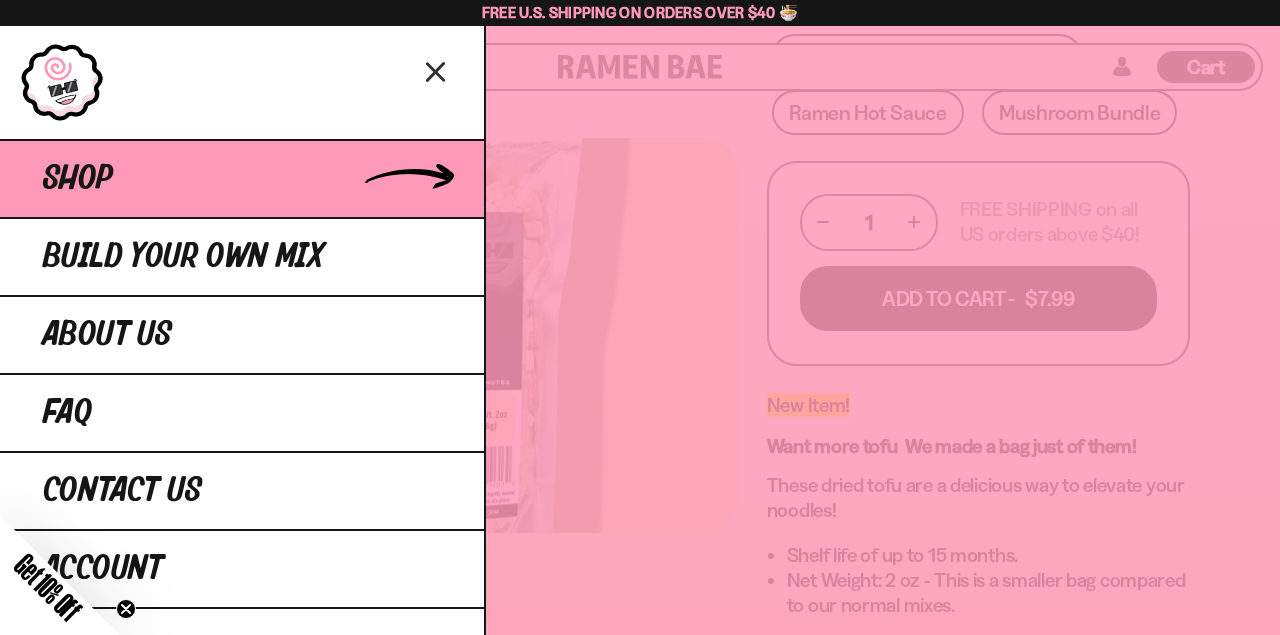 click on "Shop" at bounding box center [242, 178] 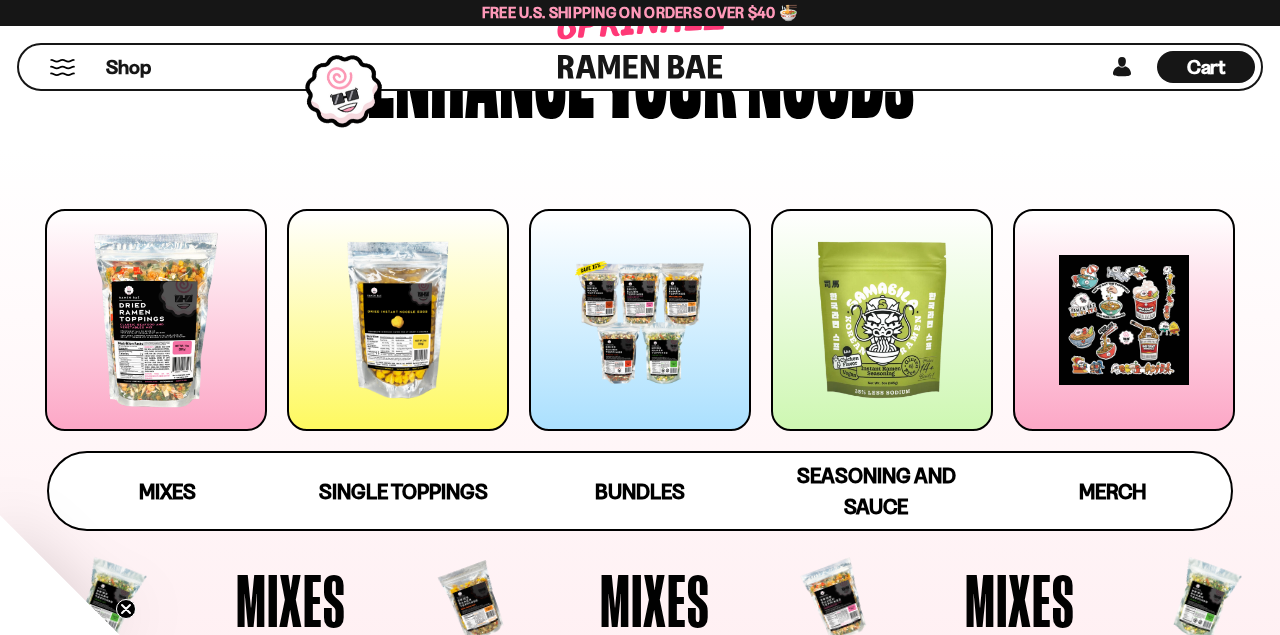 click at bounding box center (882, 320) 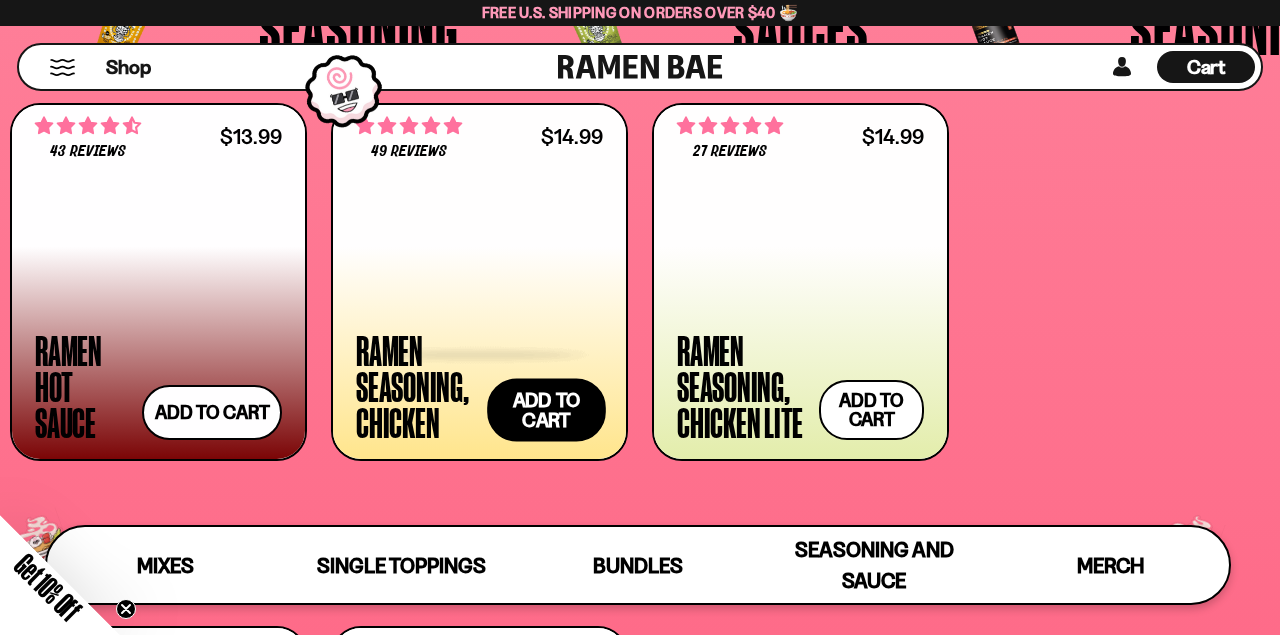 scroll, scrollTop: 4570, scrollLeft: 0, axis: vertical 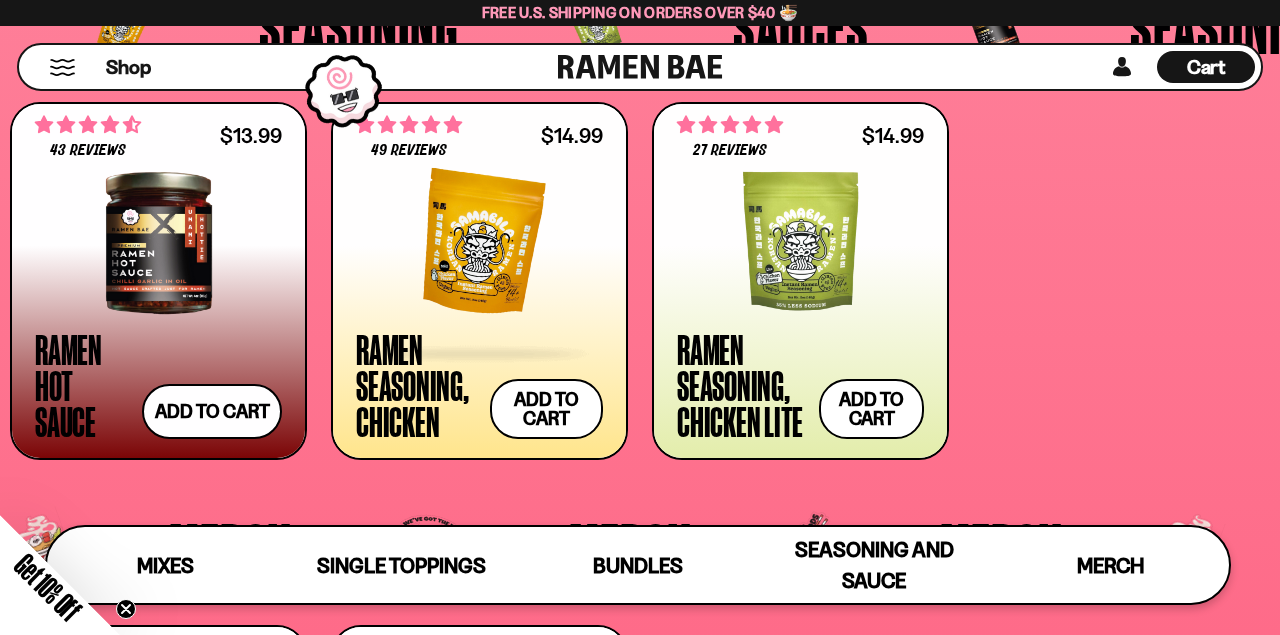 click at bounding box center (479, 243) 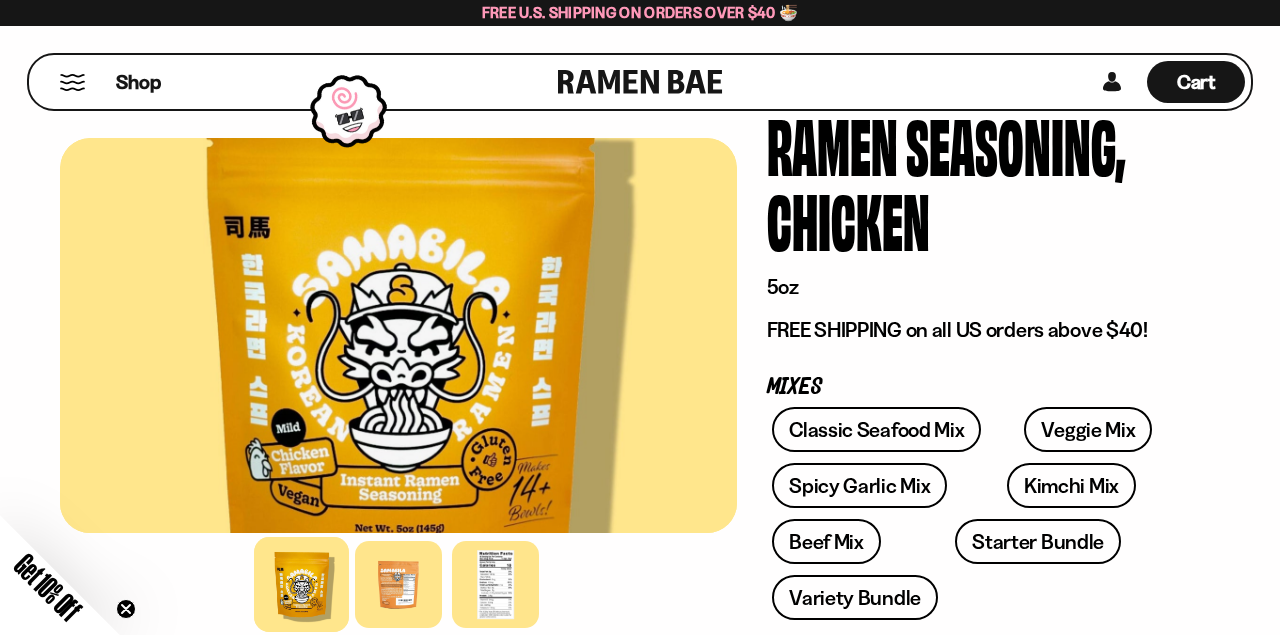 scroll, scrollTop: 105, scrollLeft: 0, axis: vertical 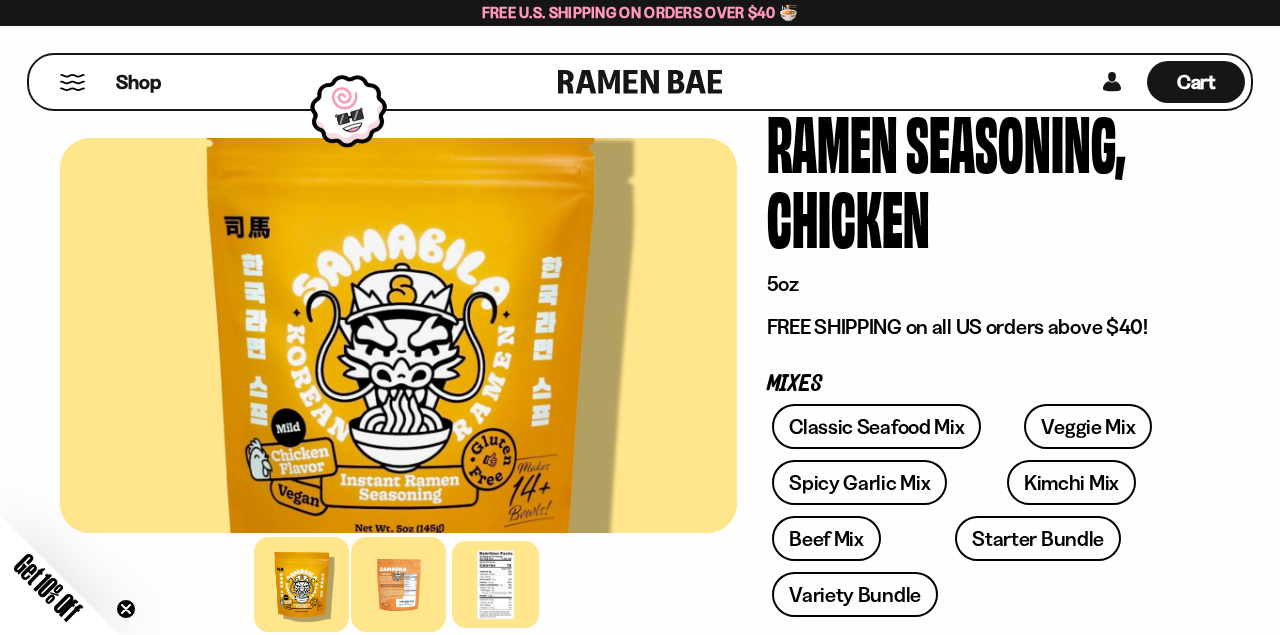 click at bounding box center (398, 584) 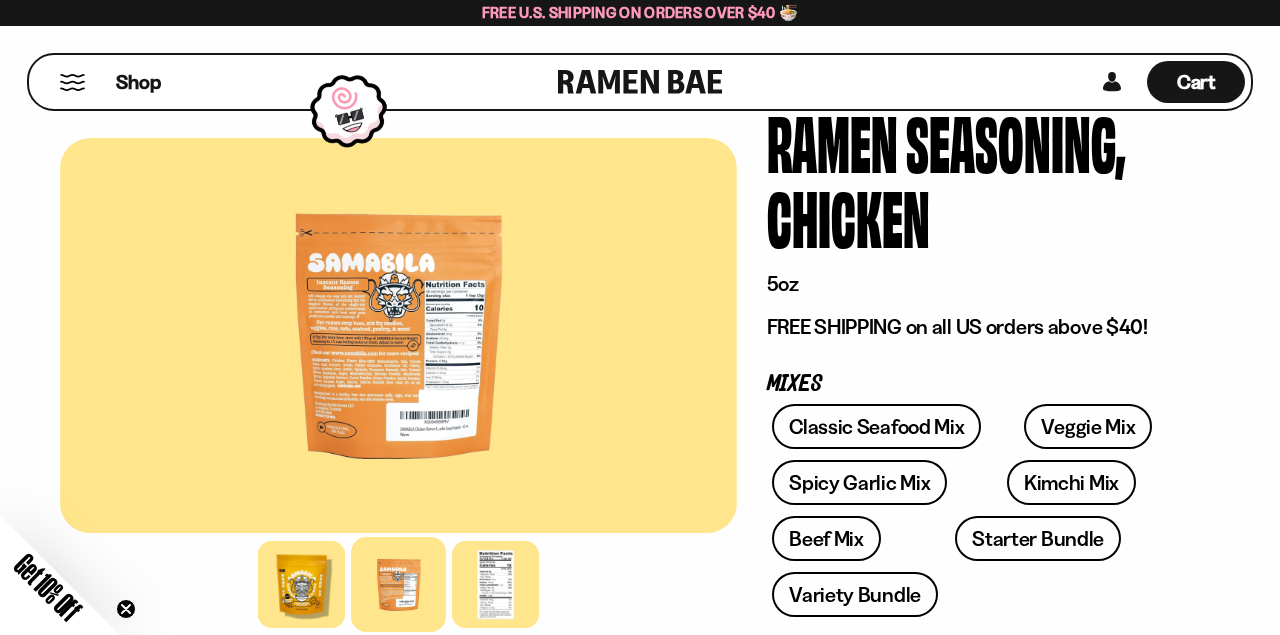 click at bounding box center [398, 335] 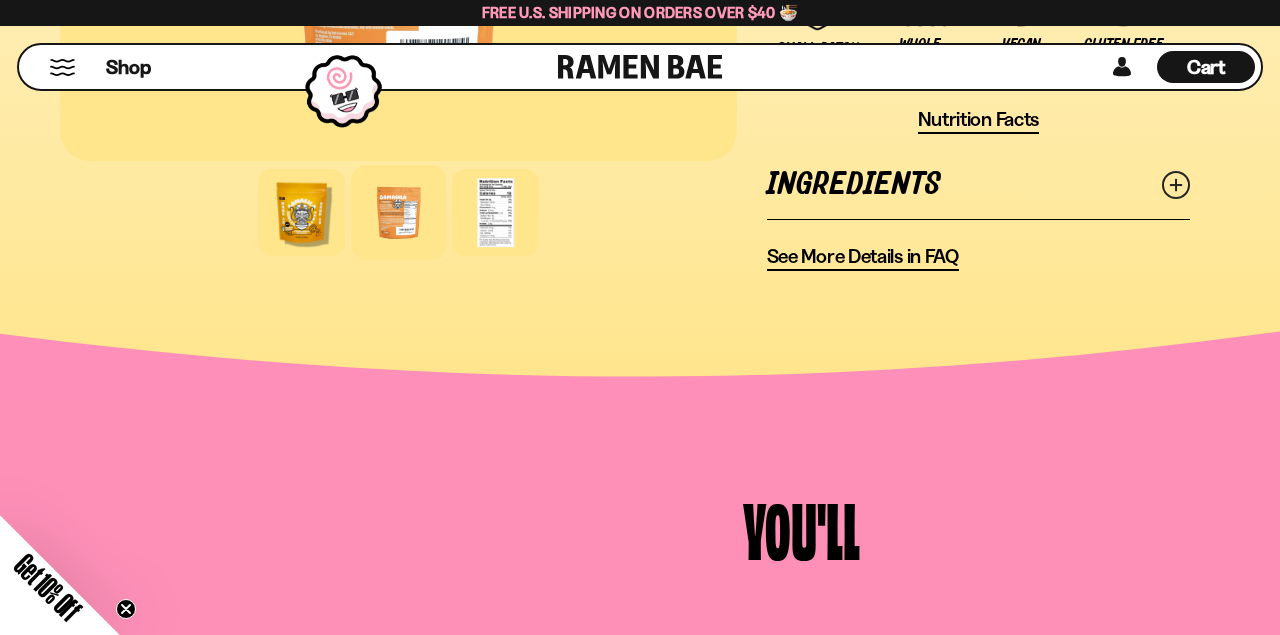 scroll, scrollTop: 1864, scrollLeft: 0, axis: vertical 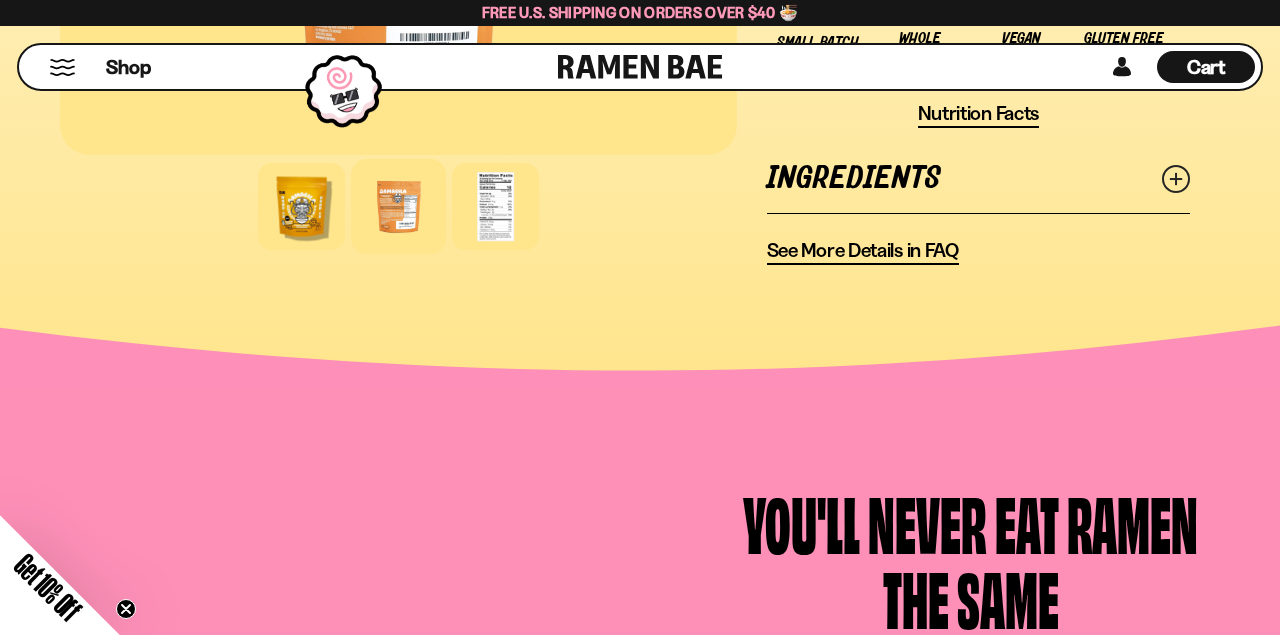 click 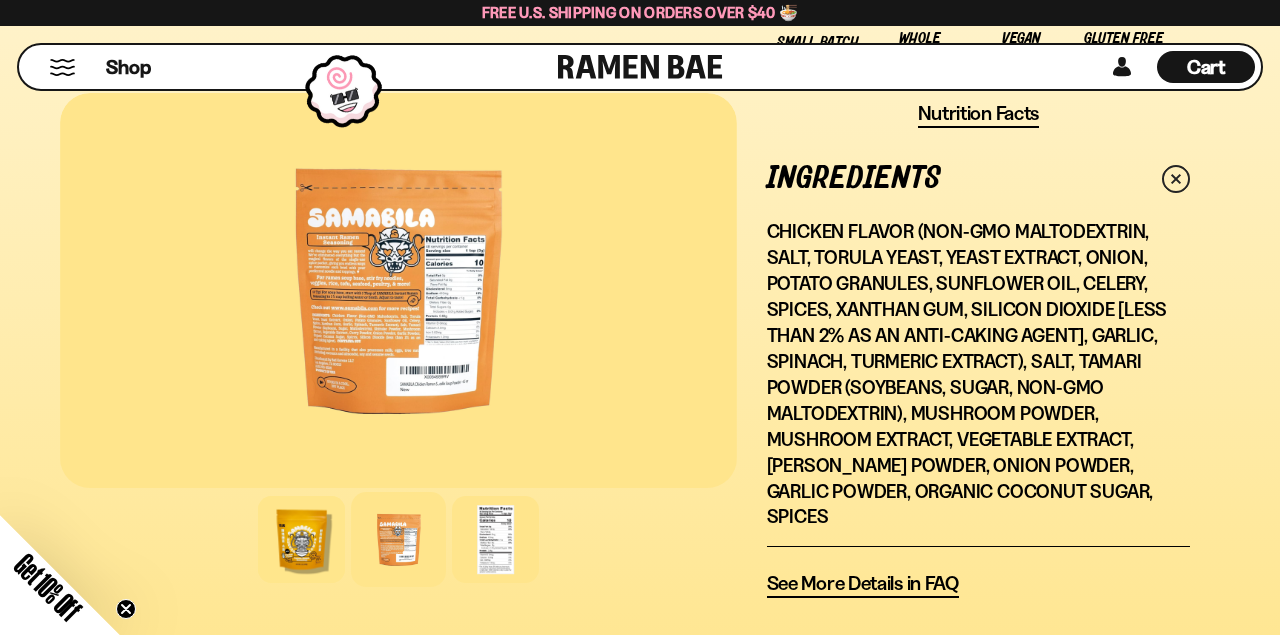 click at bounding box center [398, 290] 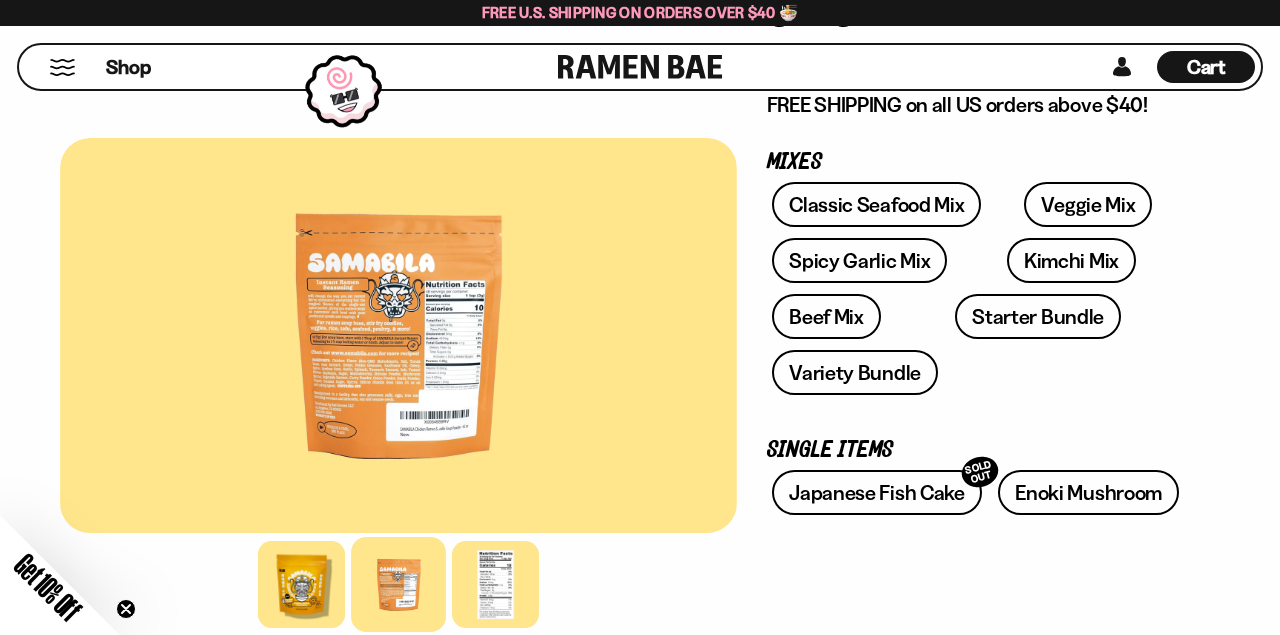 scroll, scrollTop: 328, scrollLeft: 0, axis: vertical 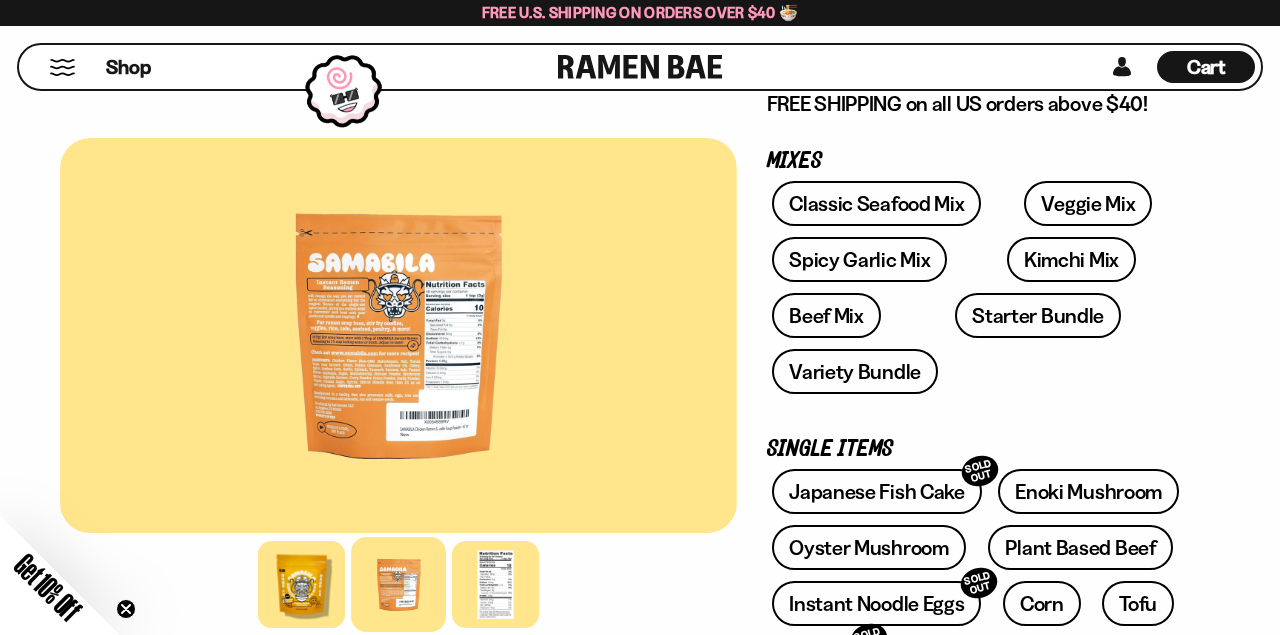 click on "Cart" at bounding box center [1206, 67] 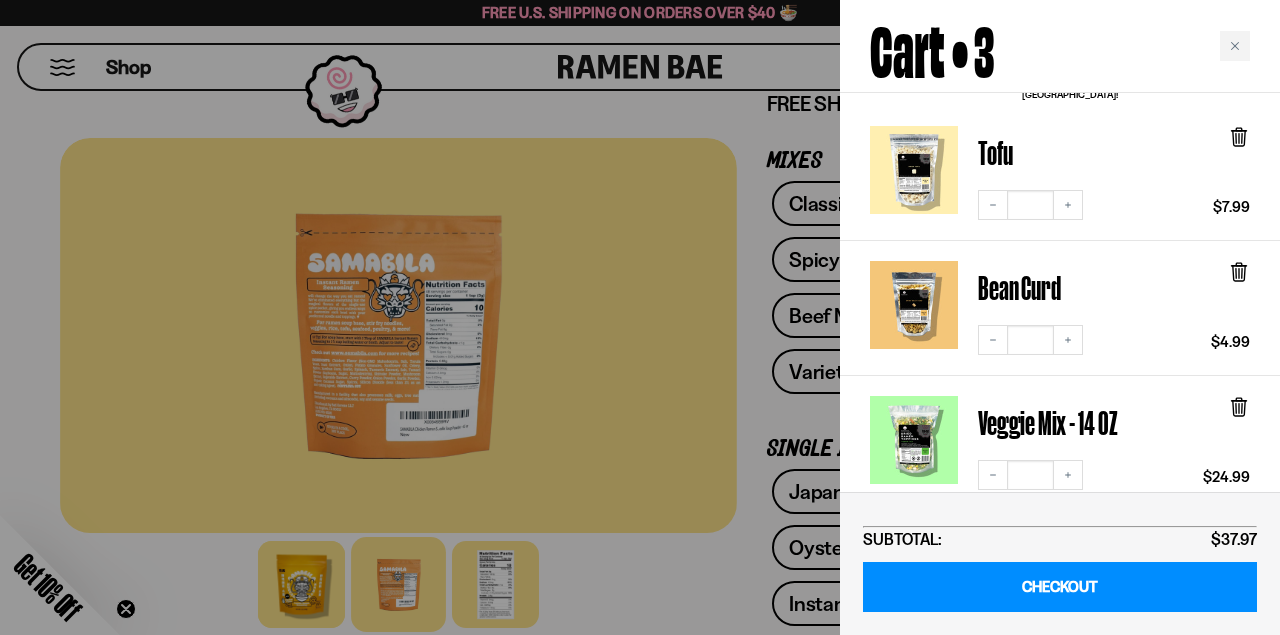 scroll, scrollTop: 176, scrollLeft: 0, axis: vertical 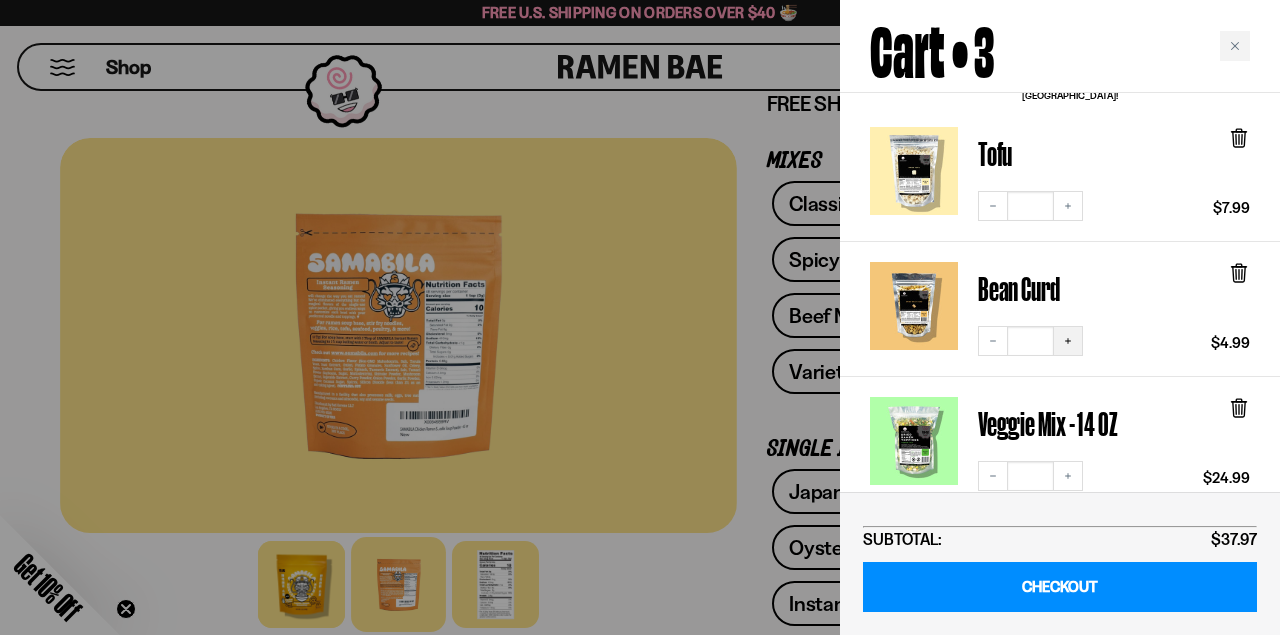 click on "Increase quantity" at bounding box center [1068, 341] 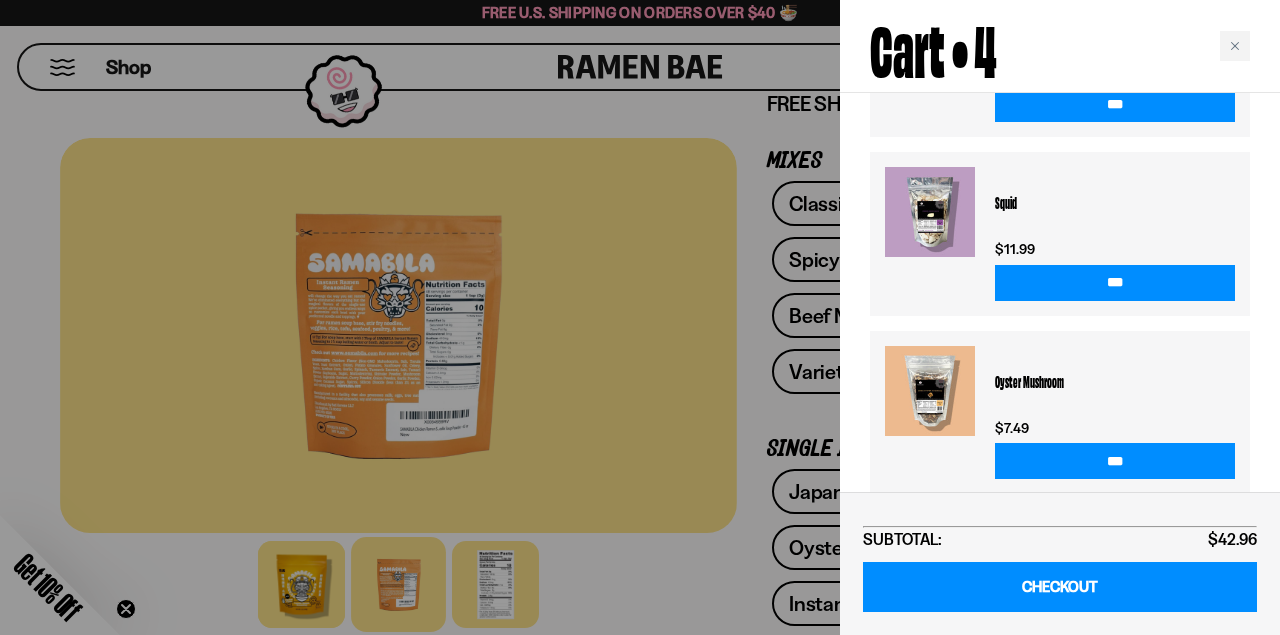 scroll, scrollTop: 832, scrollLeft: 0, axis: vertical 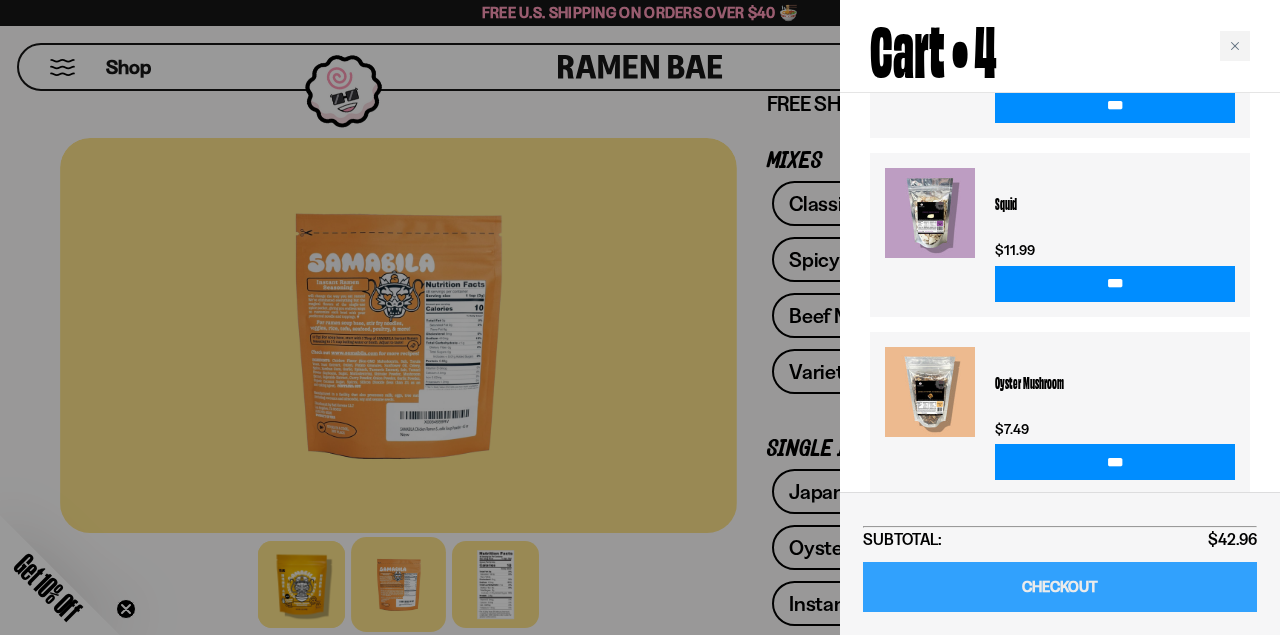 click on "CHECKOUT" at bounding box center [1060, 587] 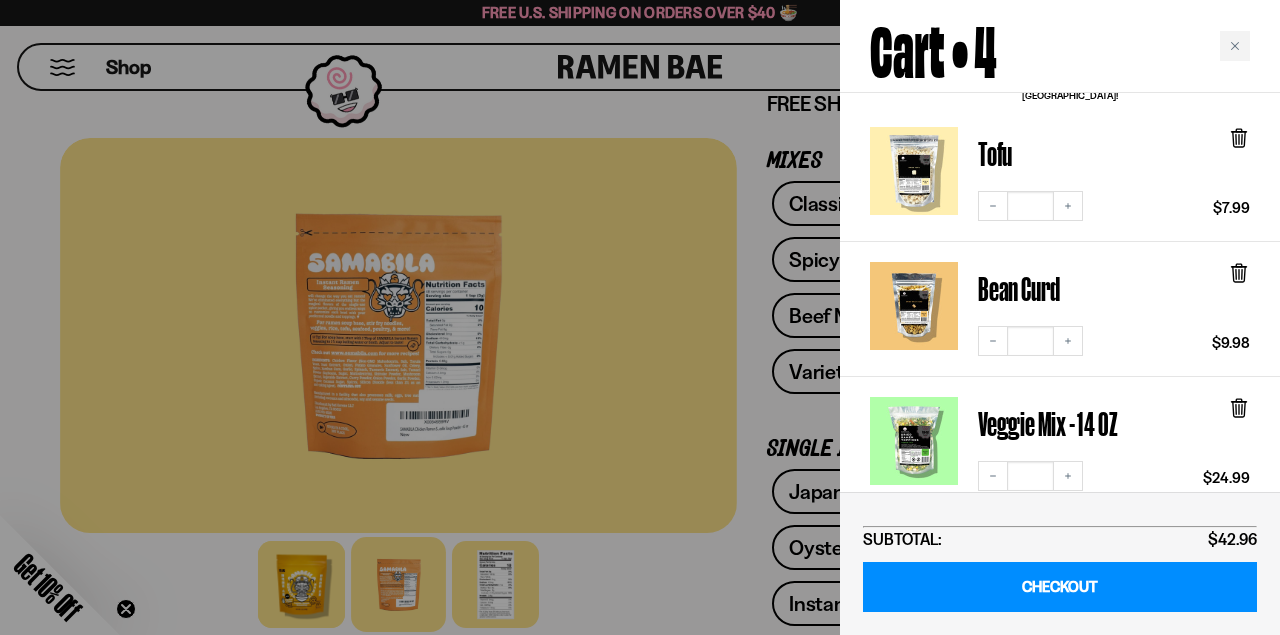scroll, scrollTop: 211, scrollLeft: 0, axis: vertical 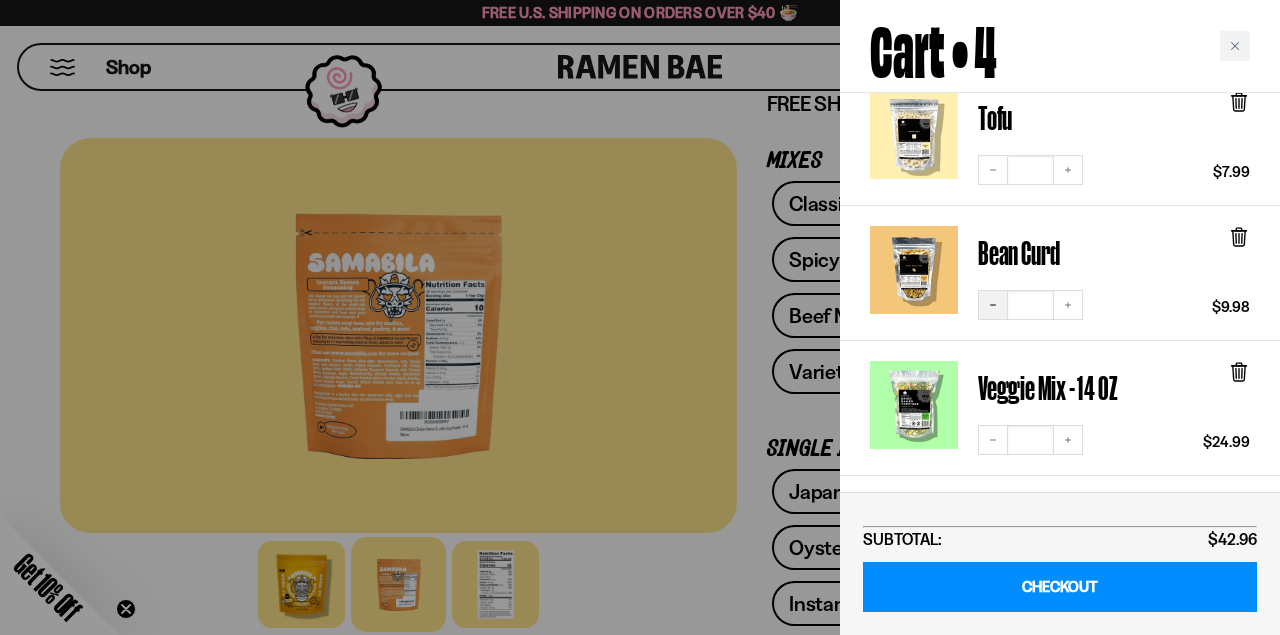 click on "Decrease quantity" at bounding box center (993, 305) 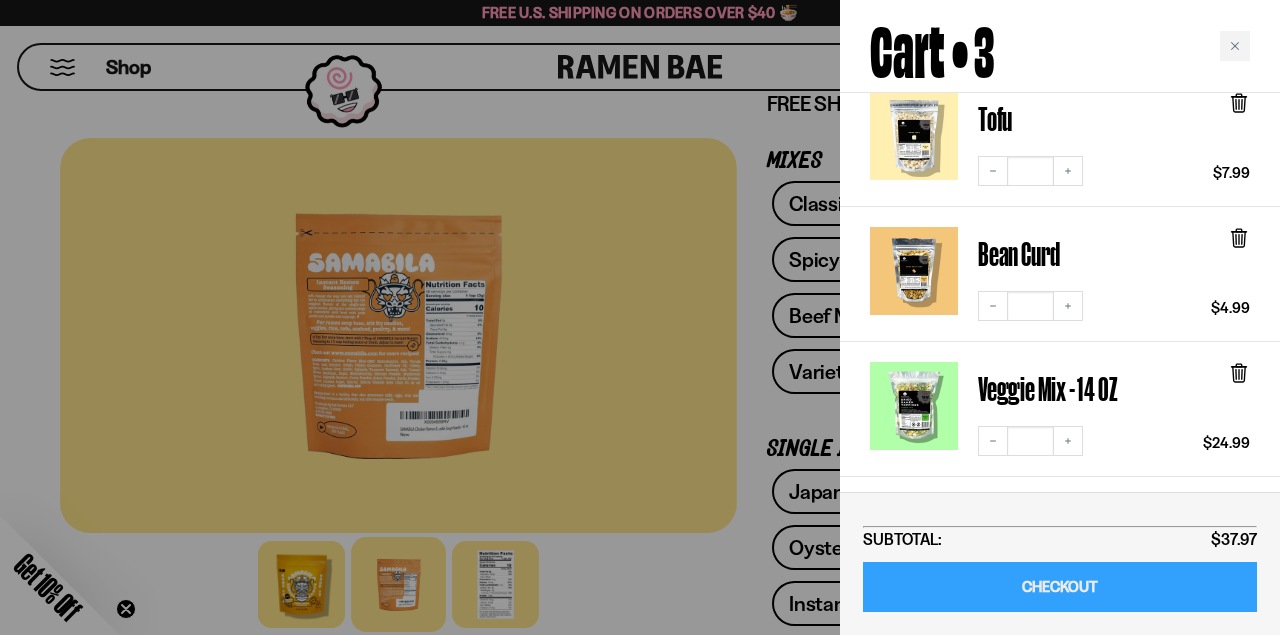 click on "CHECKOUT" at bounding box center [1060, 587] 